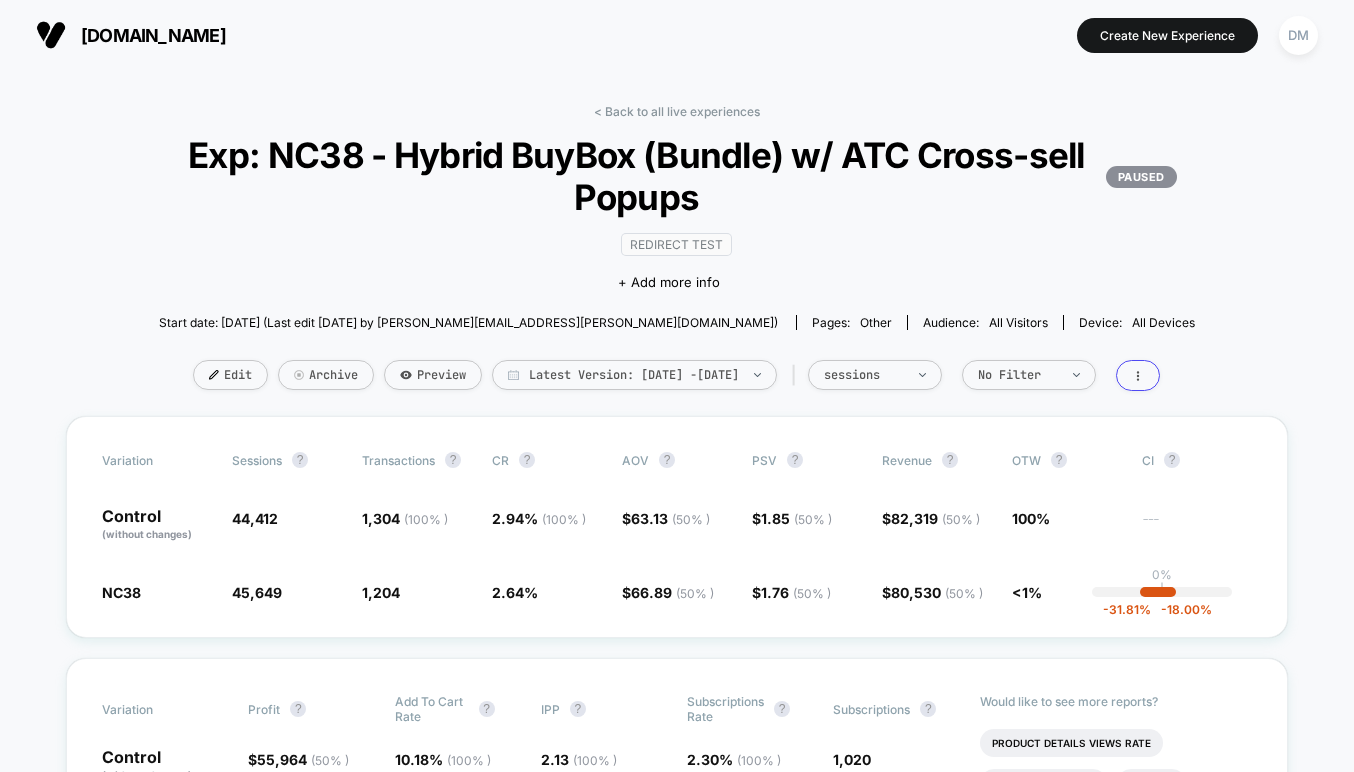 scroll, scrollTop: 0, scrollLeft: 0, axis: both 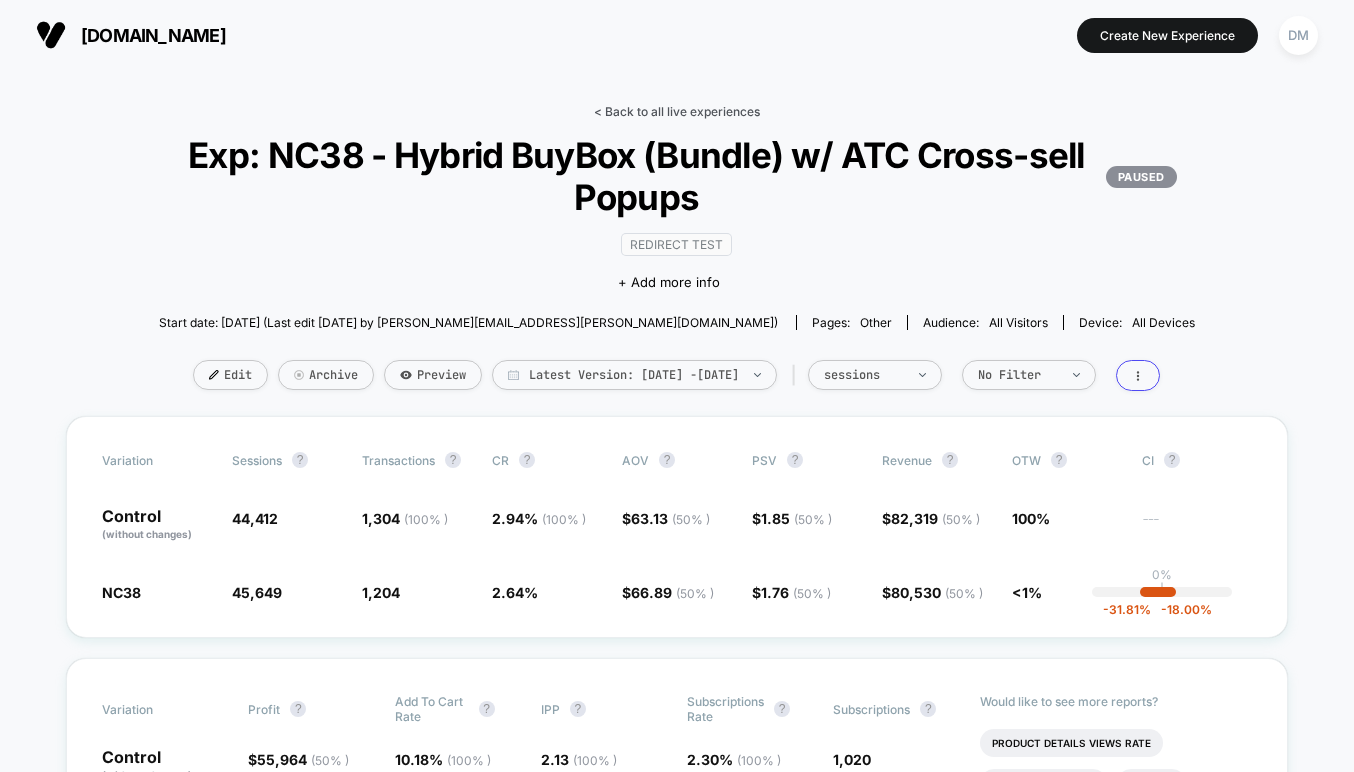 click on "< Back to all live experiences" at bounding box center (677, 111) 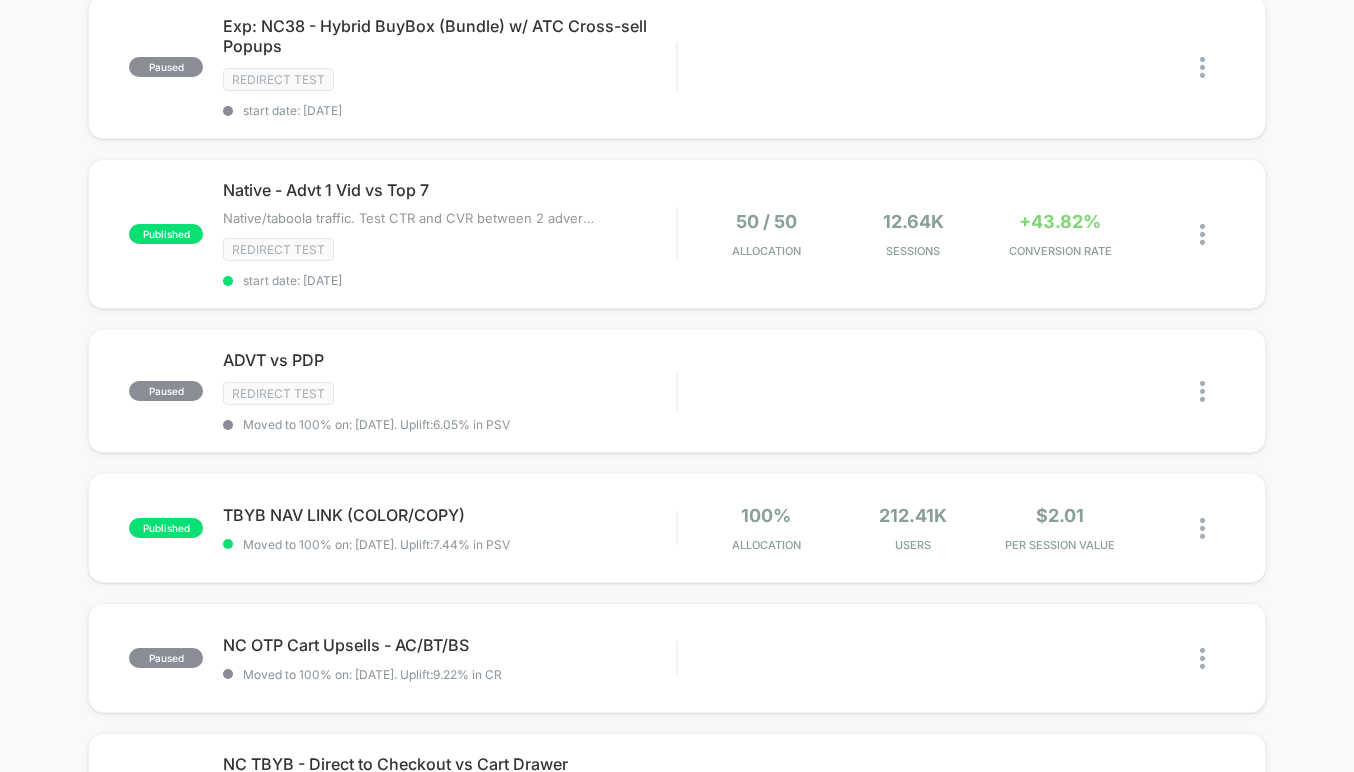 scroll, scrollTop: 222, scrollLeft: 0, axis: vertical 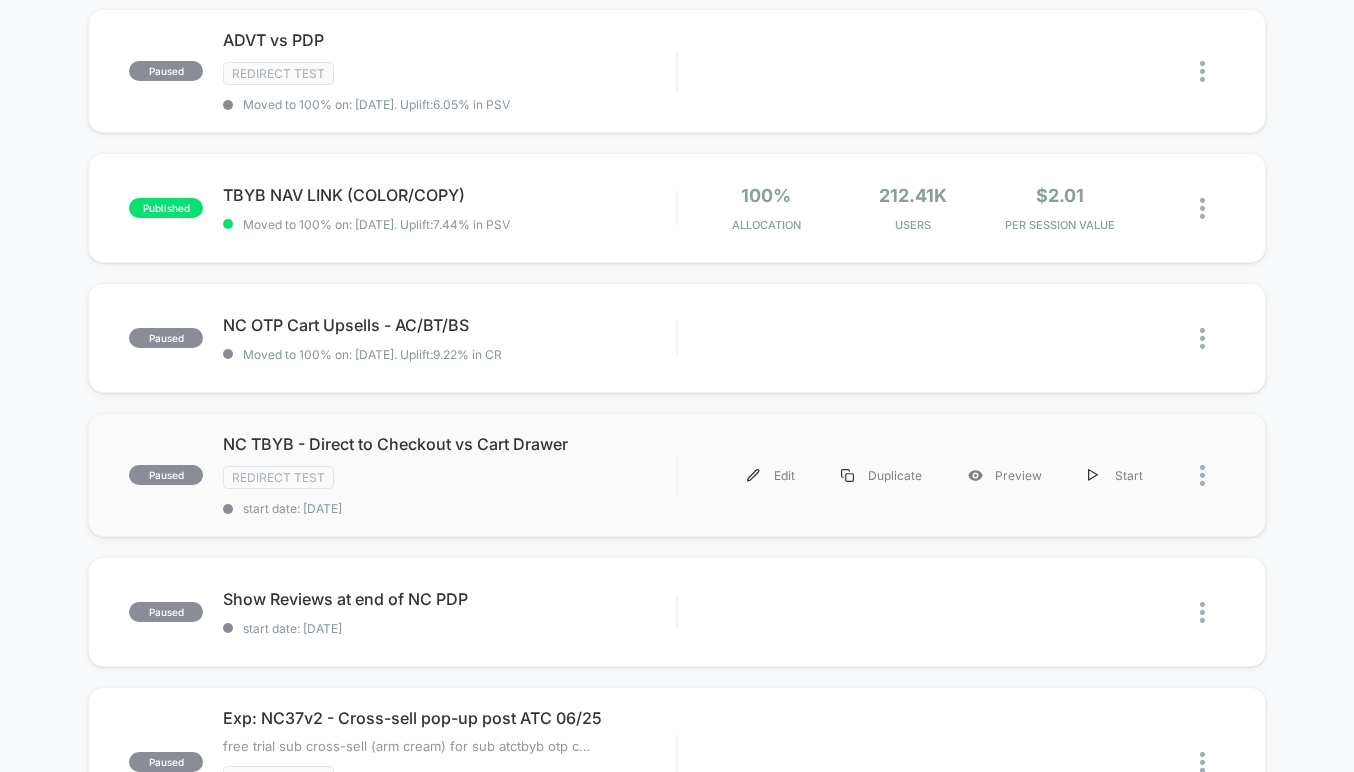 click on "paused NC TBYB - Direct to Checkout vs Cart Drawer Redirect Test start date: [DATE] Edit Duplicate Preview Start" at bounding box center (677, 475) 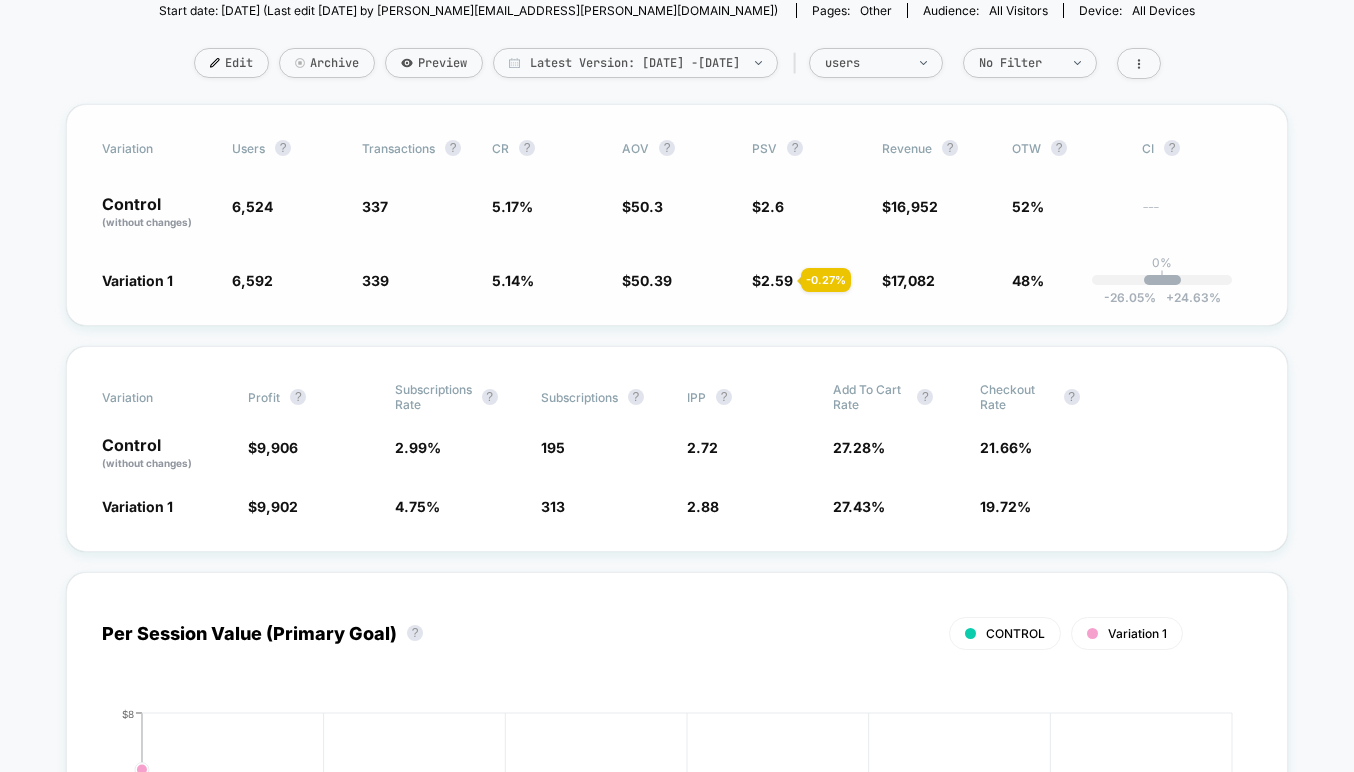 scroll, scrollTop: 271, scrollLeft: 0, axis: vertical 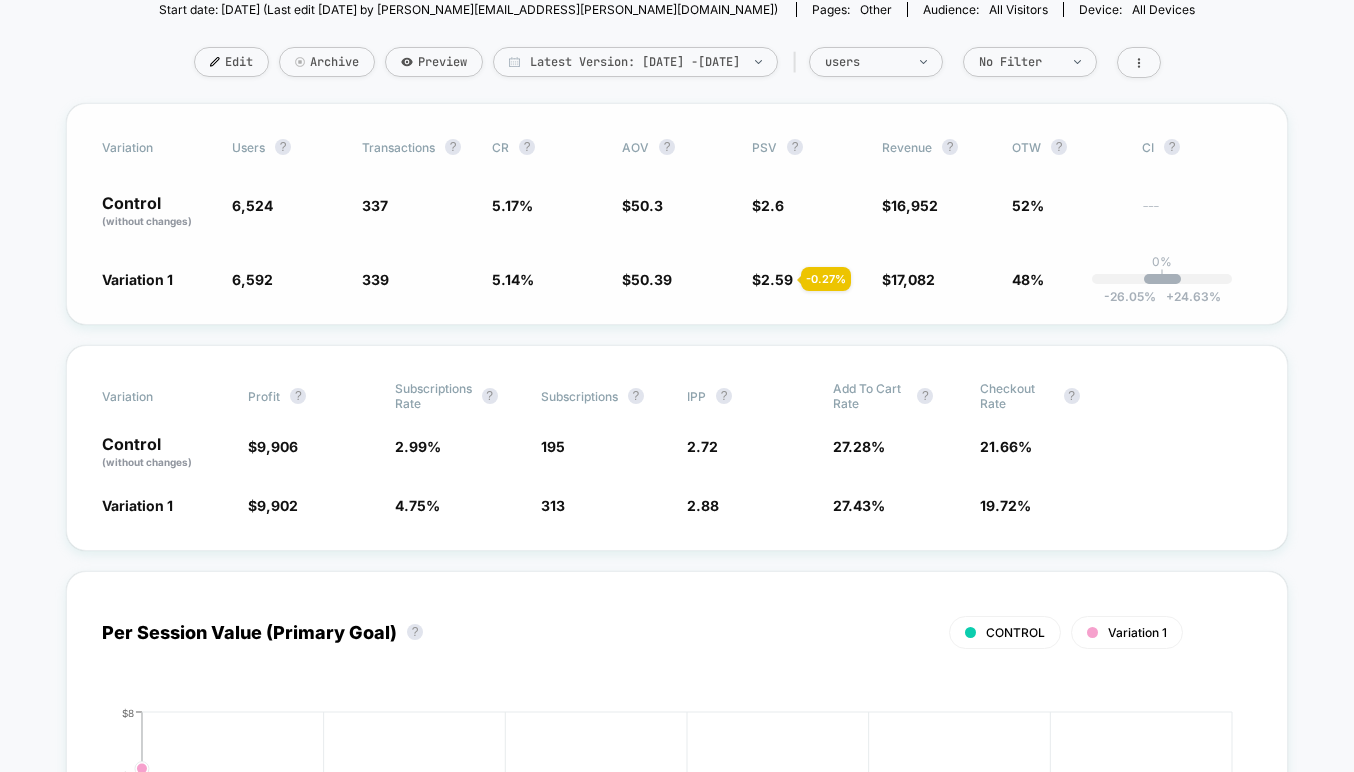 click on "Variation users ? Transactions ? CR ? AOV ? PSV ? Revenue ? OTW ? CI ? Control (without changes) 6,524 337 5.17 % $ 50.3 $ 2.6 $ 16,952 52% --- Variation 1 6,592 + 1 % 339 - 0.44 % 5.14 % - 0.44 % $ 50.39 + 0.17 % $ 2.59 - 0.27 % $ 17,082 - 0.27 % 48% 0% | -26.05 % + 24.63 %" at bounding box center [677, 214] 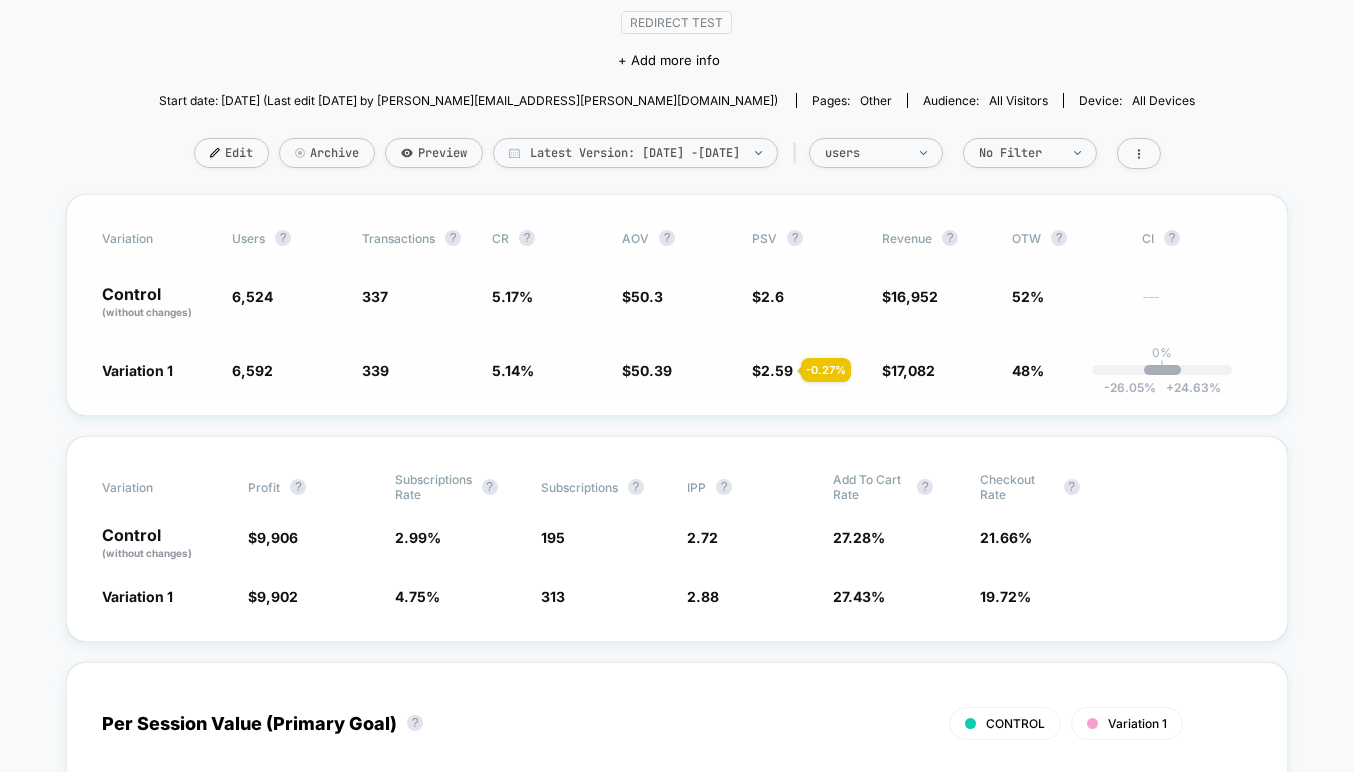 scroll, scrollTop: 177, scrollLeft: 0, axis: vertical 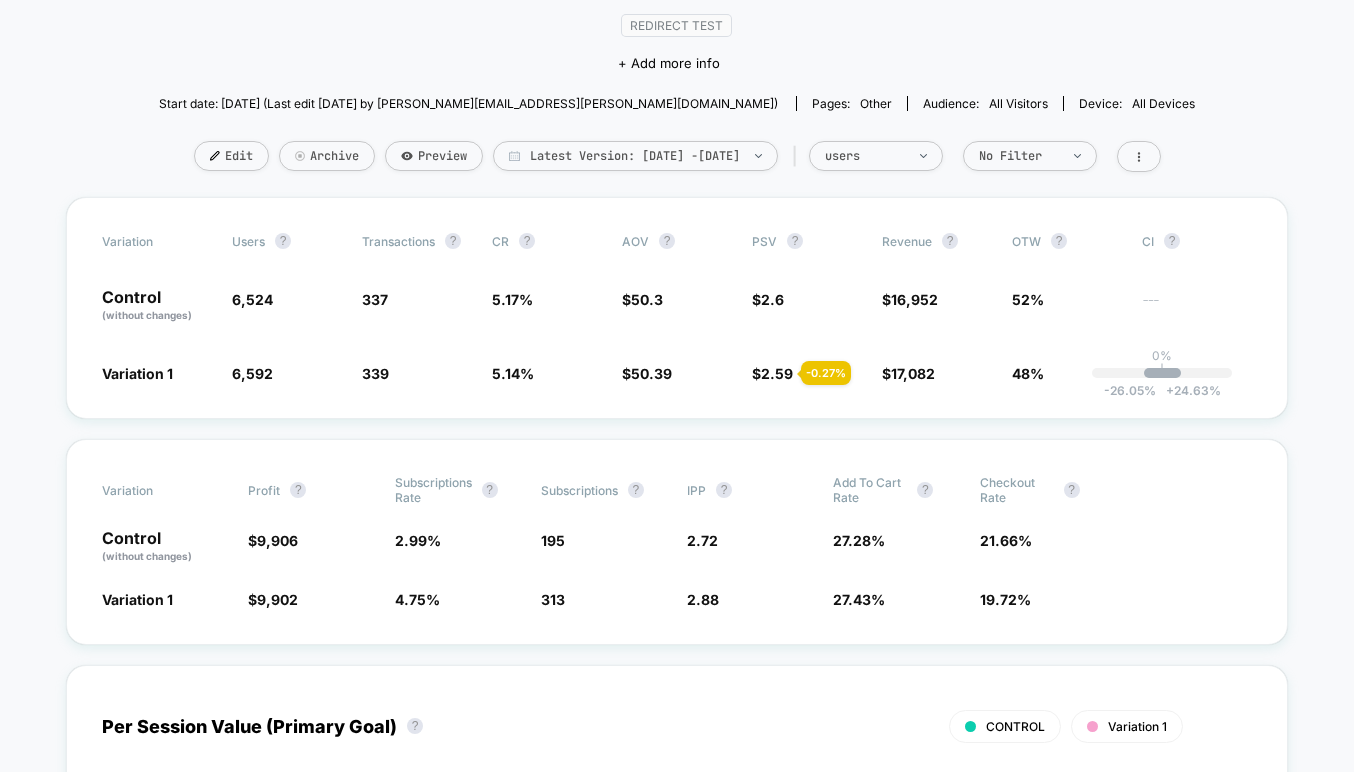 click on "< Back to all live experiences  NC TBYB - Direct to Checkout vs Cart Drawer PAUSED Redirect Test Click to edit experience details + Add more info Start date: [DATE] (Last edit [DATE] by [PERSON_NAME][EMAIL_ADDRESS][PERSON_NAME][DOMAIN_NAME]) Pages: other Audience: All Visitors Device: all devices Edit Archive  Preview Latest Version:     [DATE]    -    [DATE] |   users   No Filter Variation users ? Transactions ? CR ? AOV ? PSV ? Revenue ? OTW ? CI ? Control (without changes) 6,524 337 5.17 % $ 50.3 $ 2.6 $ 16,952 52% --- Variation 1 6,592 + 1 % 339 - 0.44 % 5.14 % - 0.44 % $ 50.39 + 0.17 % $ 2.59 - 0.27 % $ 17,082 - 0.27 % 48% 0% | -26.05 % + 24.63 % Variation Profit ? Subscriptions Rate ? Subscriptions ? IPP ? Add To Cart Rate ? Checkout Rate ? Control (without changes) $ 9,906 2.99 % 195 2.72 27.28 % 21.66 % Variation 1 $ 9,902 - 1.1 % 4.75 % + 58.9 % 313 + 58.9 % 2.88 + 5.7 % 27.43 % + 0.53 % 19.72 % - 8.9 % Per Session Value (Primary Goal) ? CONTROL Variation 1 Hide [DATE] [DATE] [DATE] [DATE] ?" at bounding box center [677, 3523] 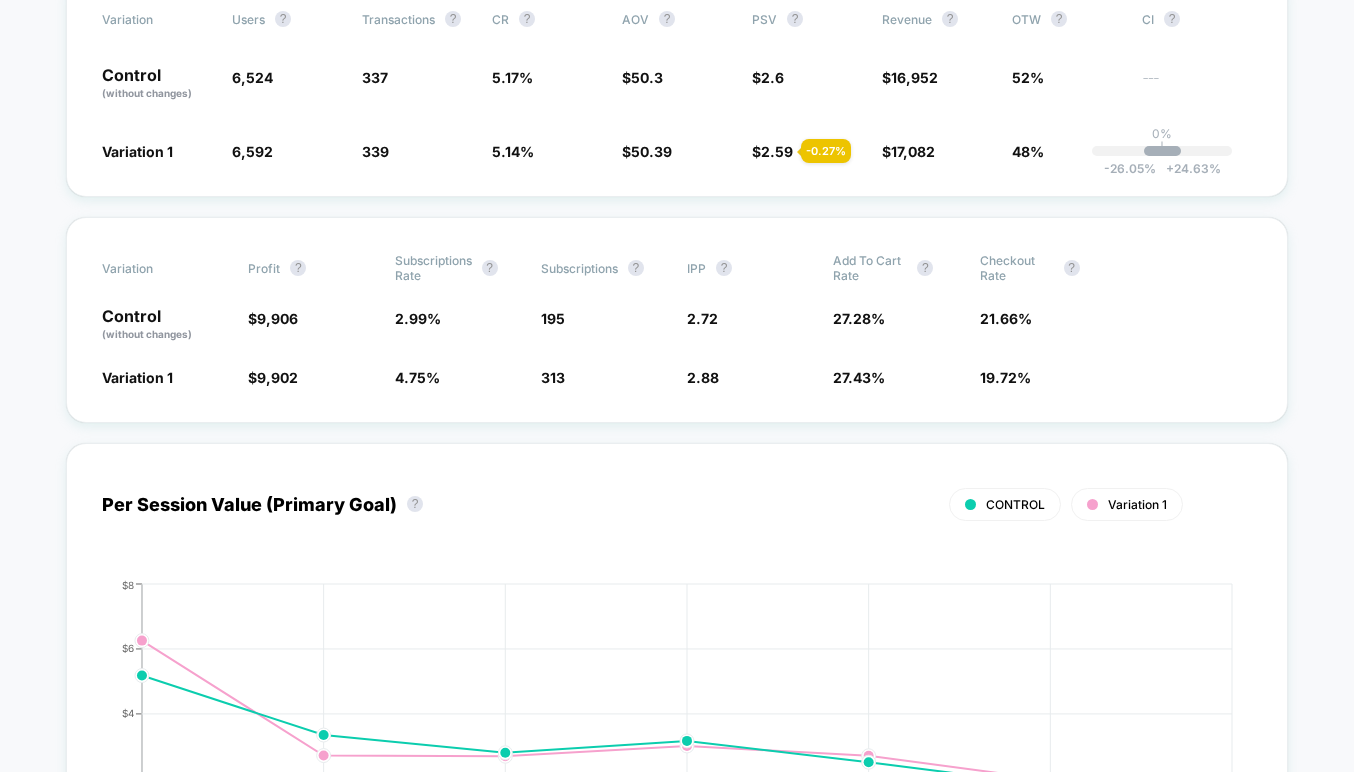 scroll, scrollTop: 375, scrollLeft: 0, axis: vertical 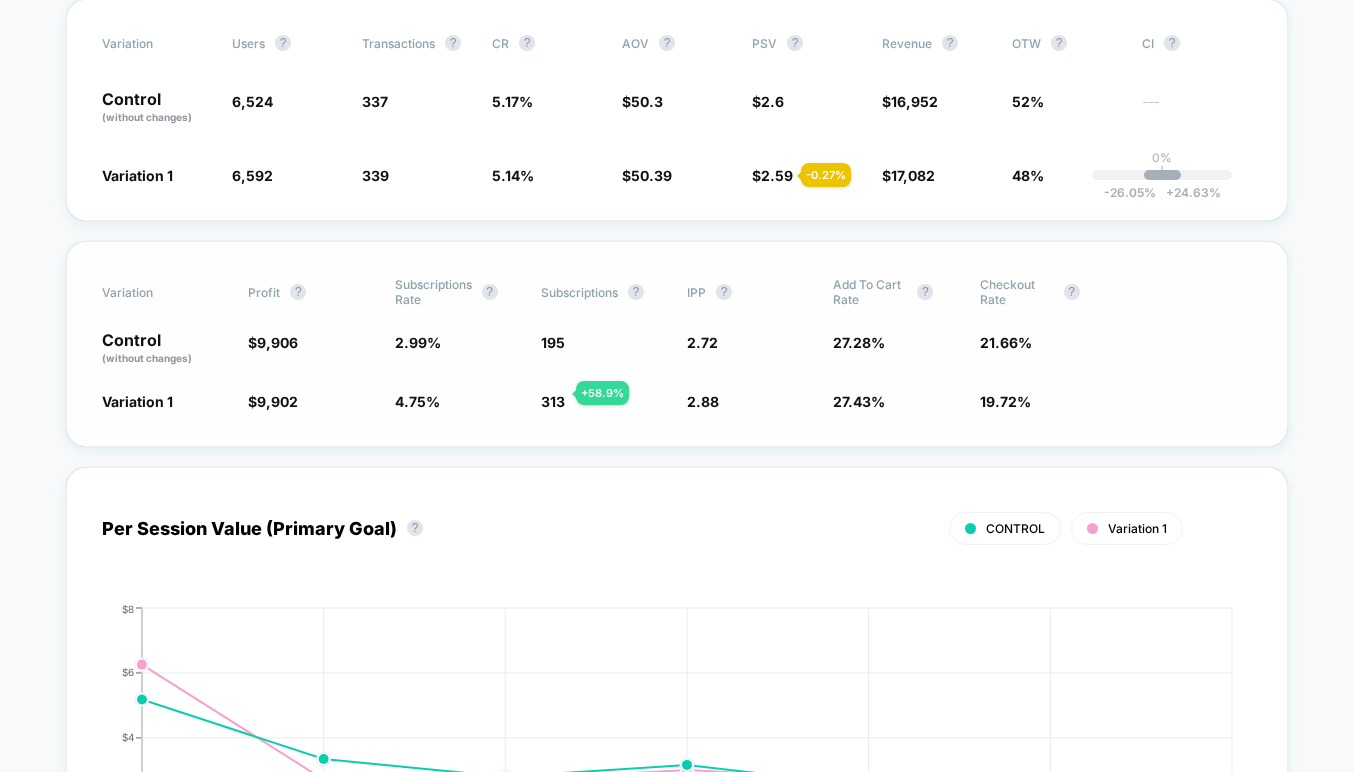 click on "313" 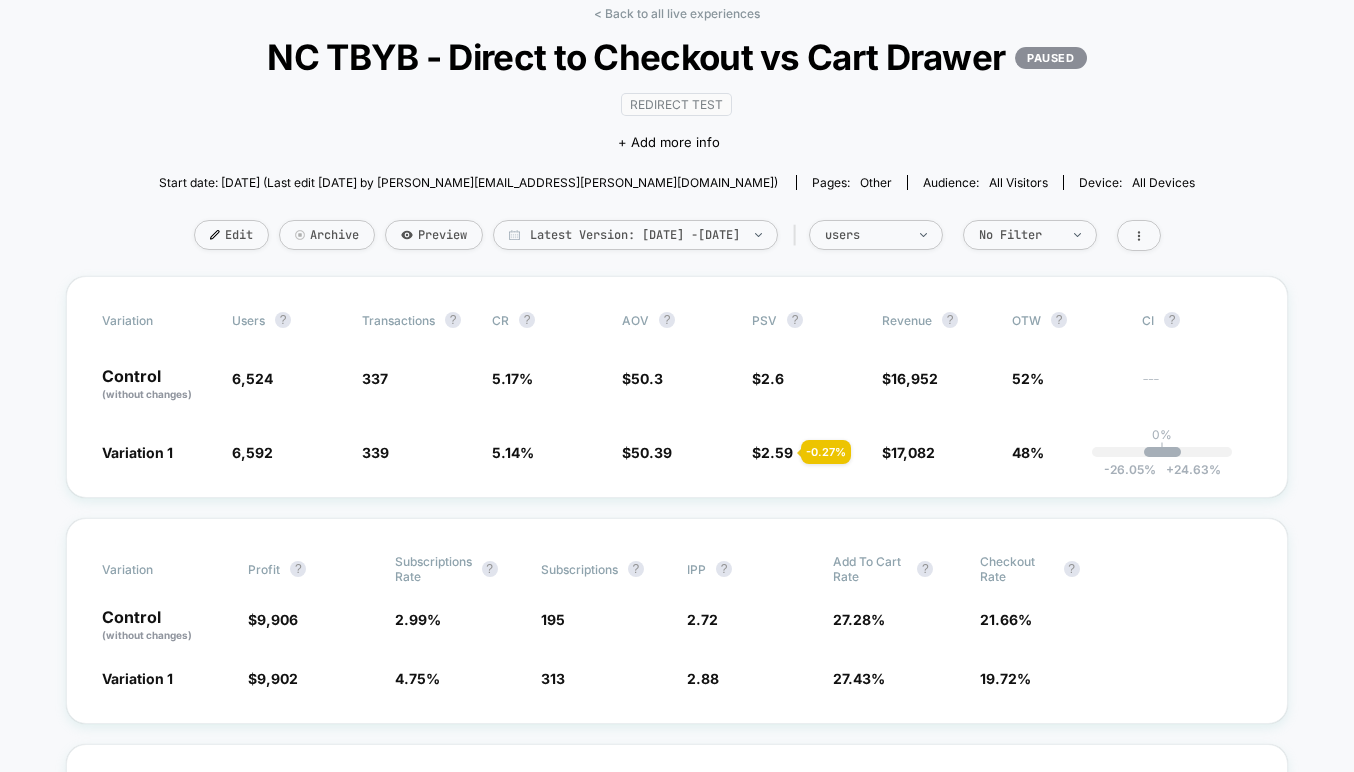 scroll, scrollTop: 0, scrollLeft: 0, axis: both 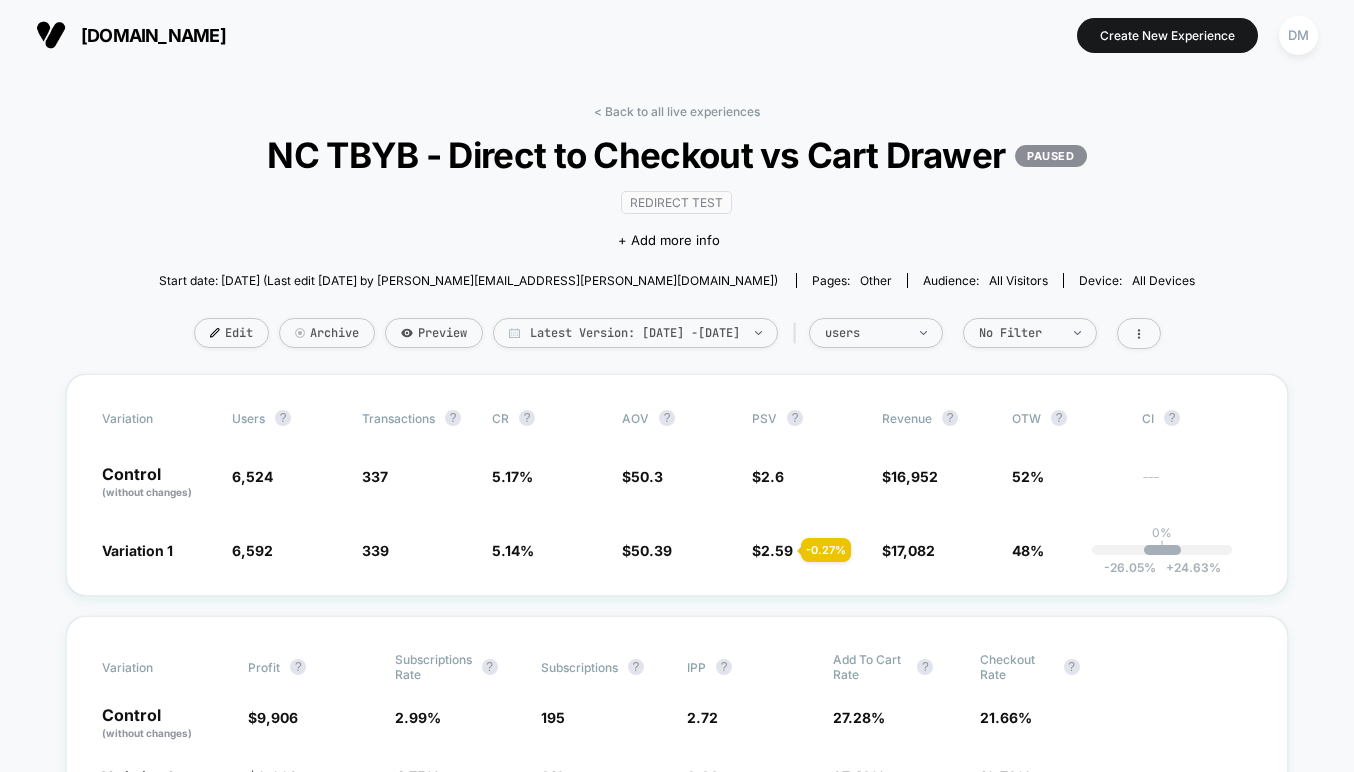 click on "< Back to all live experiences  NC TBYB - Direct to Checkout vs Cart Drawer PAUSED Redirect Test Click to edit experience details + Add more info Start date: [DATE] (Last edit [DATE] by [PERSON_NAME][EMAIL_ADDRESS][PERSON_NAME][DOMAIN_NAME]) Pages: other Audience: All Visitors Device: all devices Edit Archive  Preview Latest Version:     [DATE]    -    [DATE] |   users   No Filter" at bounding box center (677, 239) 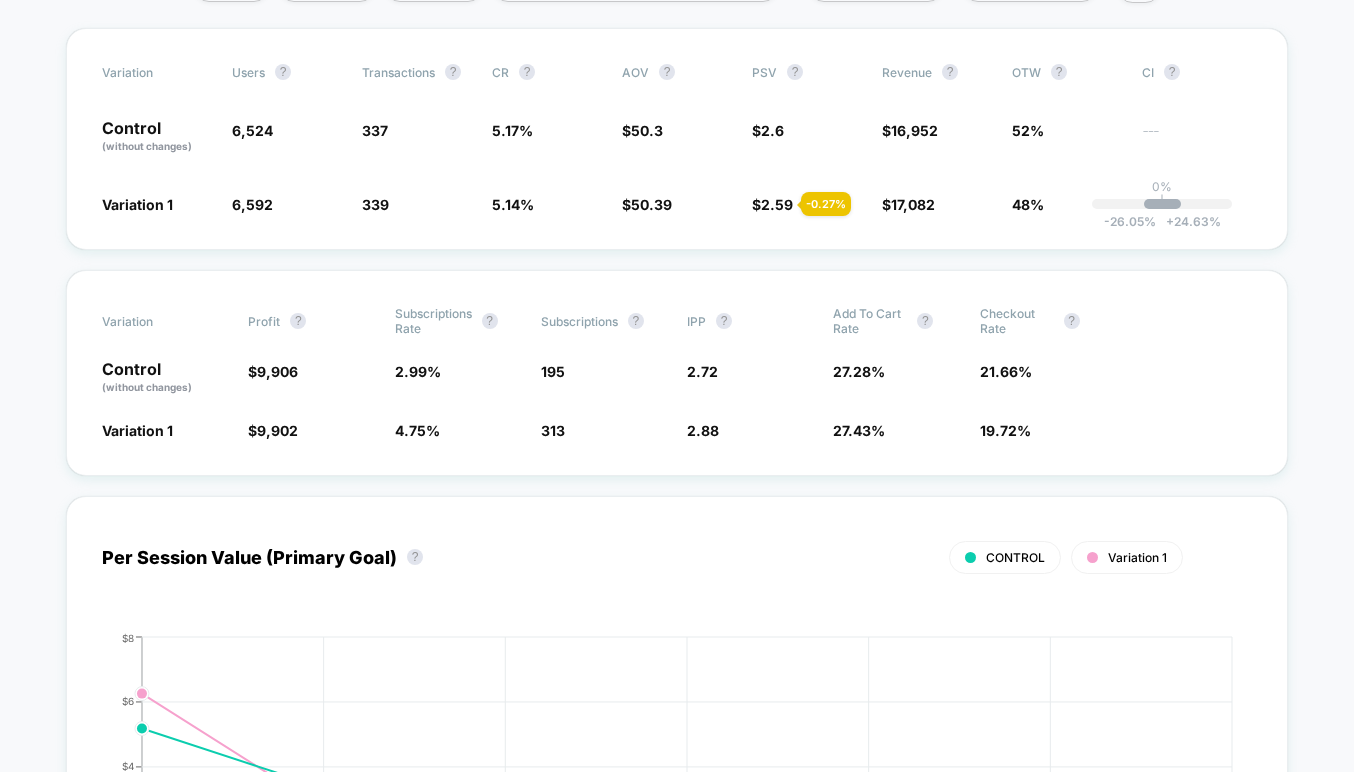 scroll, scrollTop: 0, scrollLeft: 0, axis: both 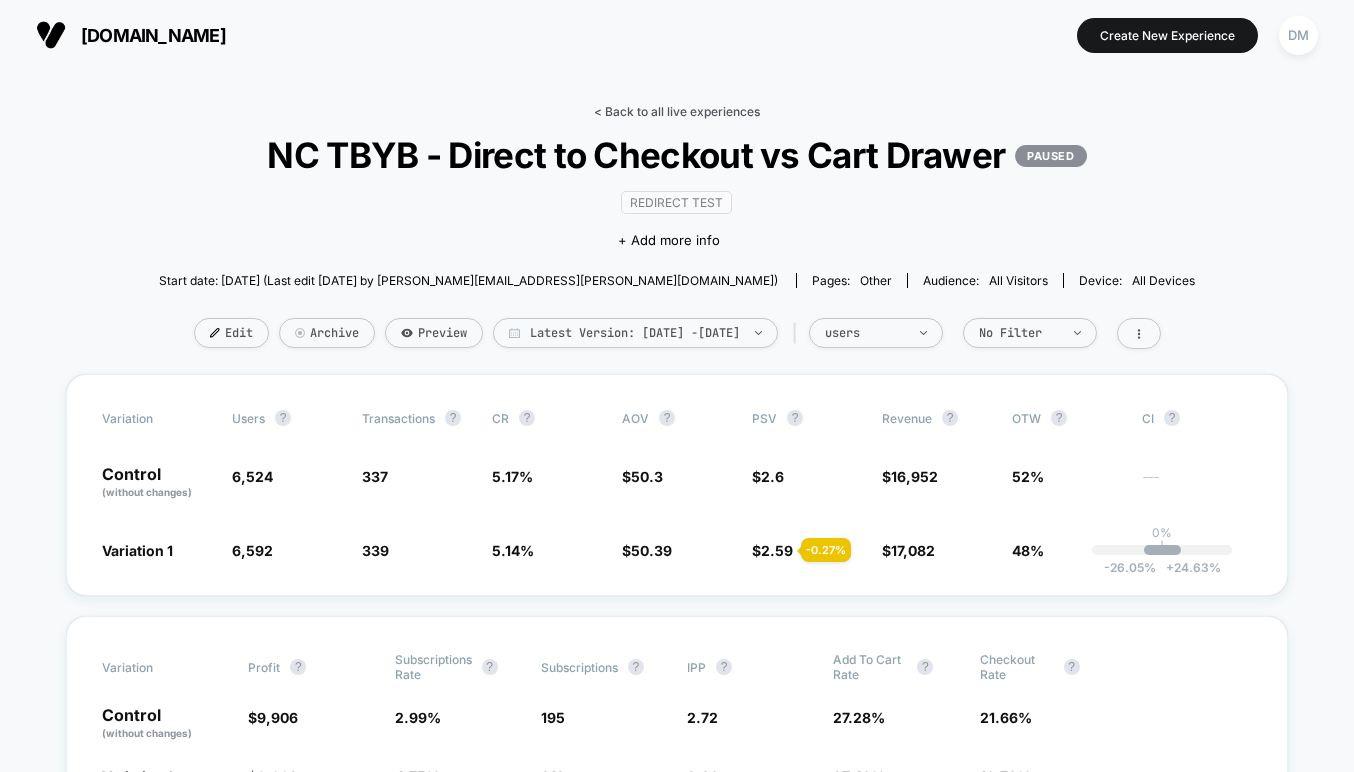 click on "< Back to all live experiences" at bounding box center [677, 111] 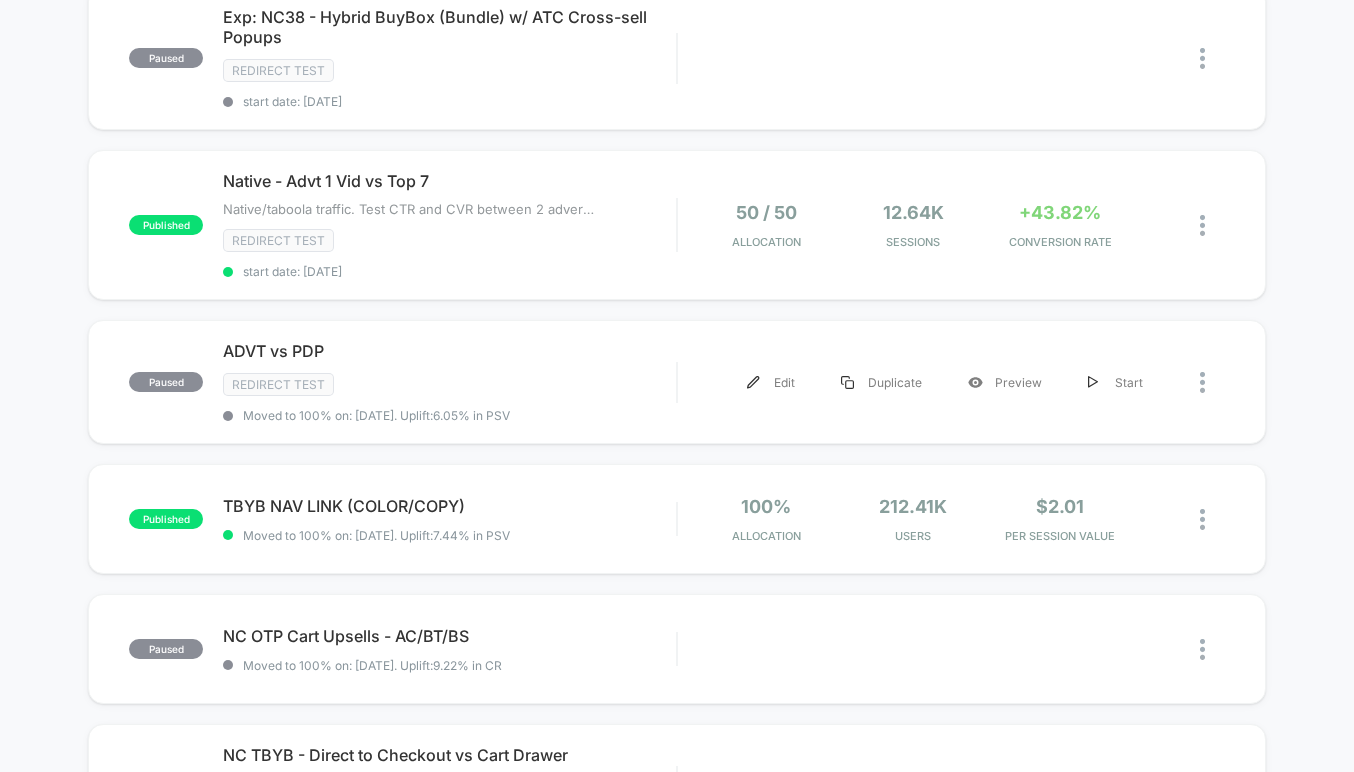 scroll, scrollTop: 178, scrollLeft: 0, axis: vertical 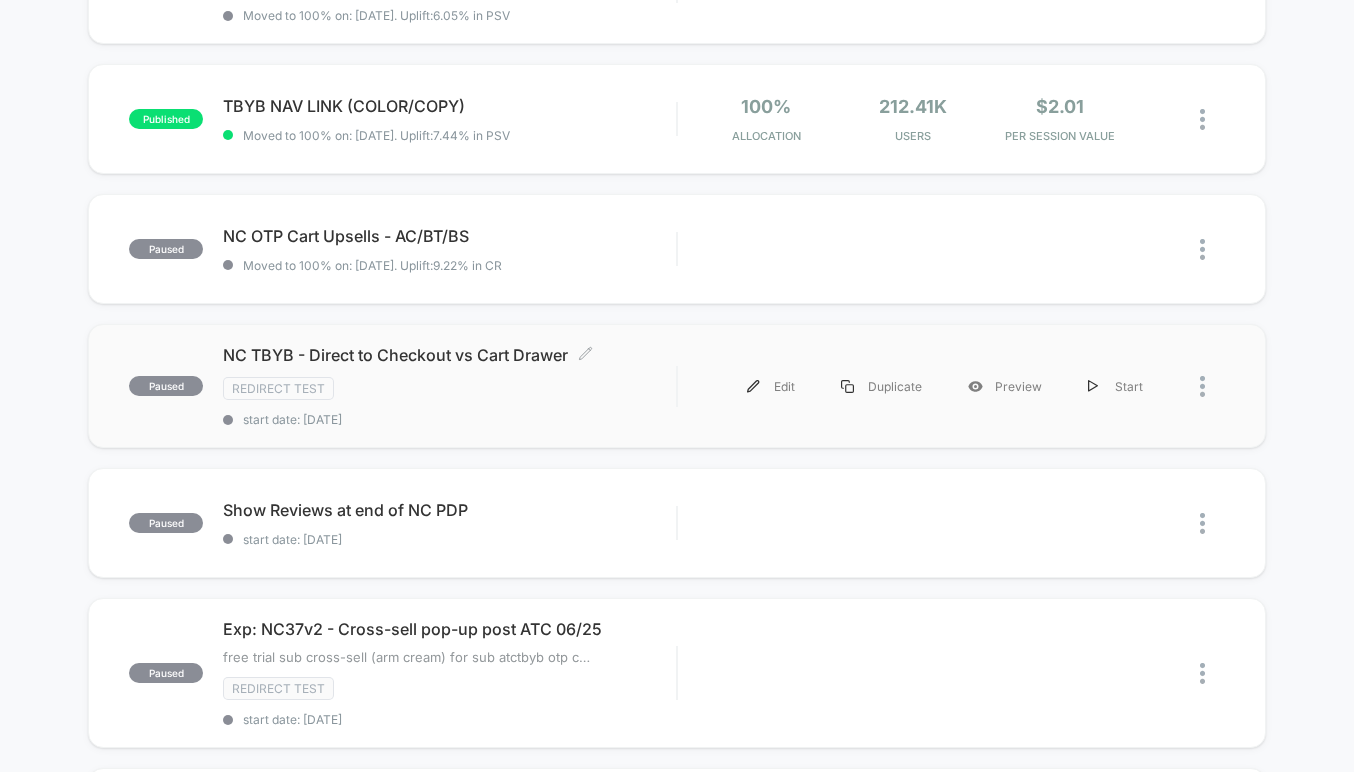 click on "Redirect Test" at bounding box center [449, 388] 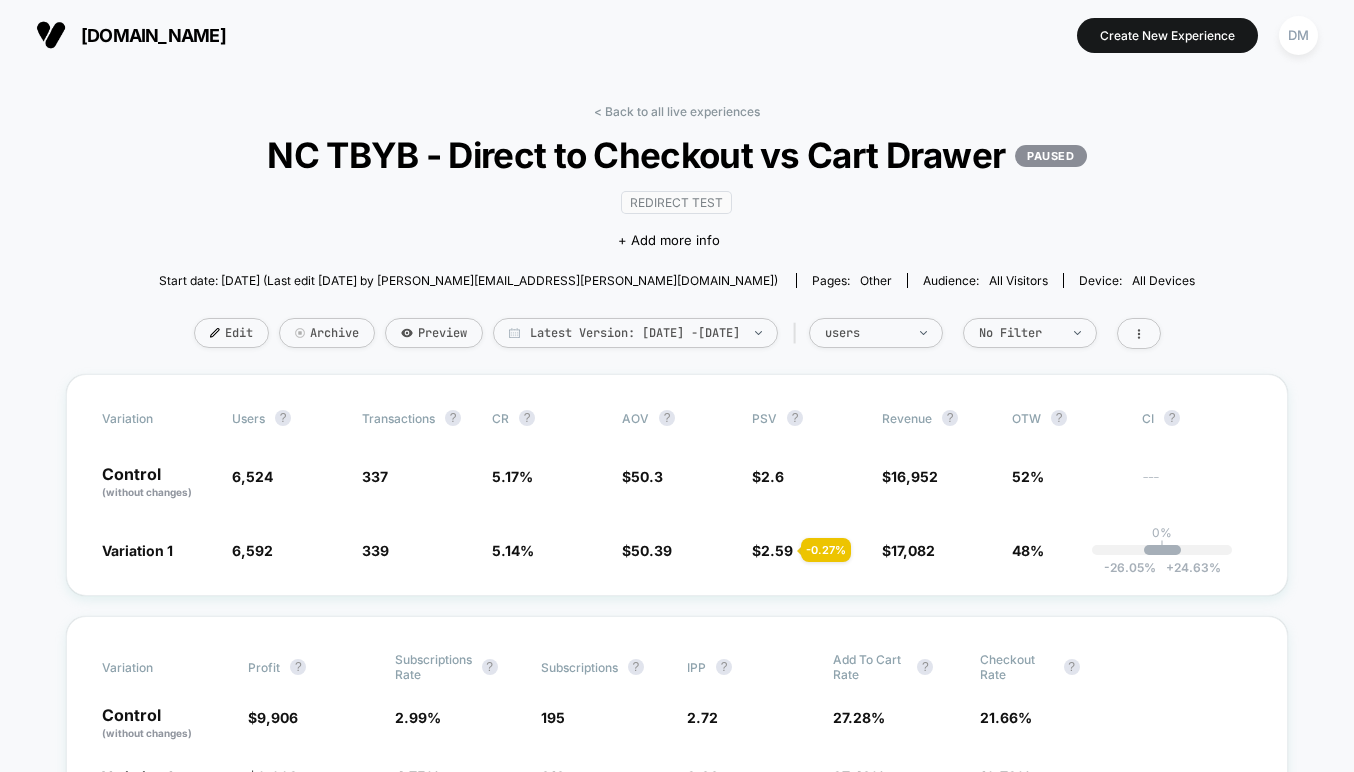 click on "Start date: [DATE] (Last edit [DATE] by [PERSON_NAME][EMAIL_ADDRESS][PERSON_NAME][DOMAIN_NAME])" at bounding box center (468, 280) 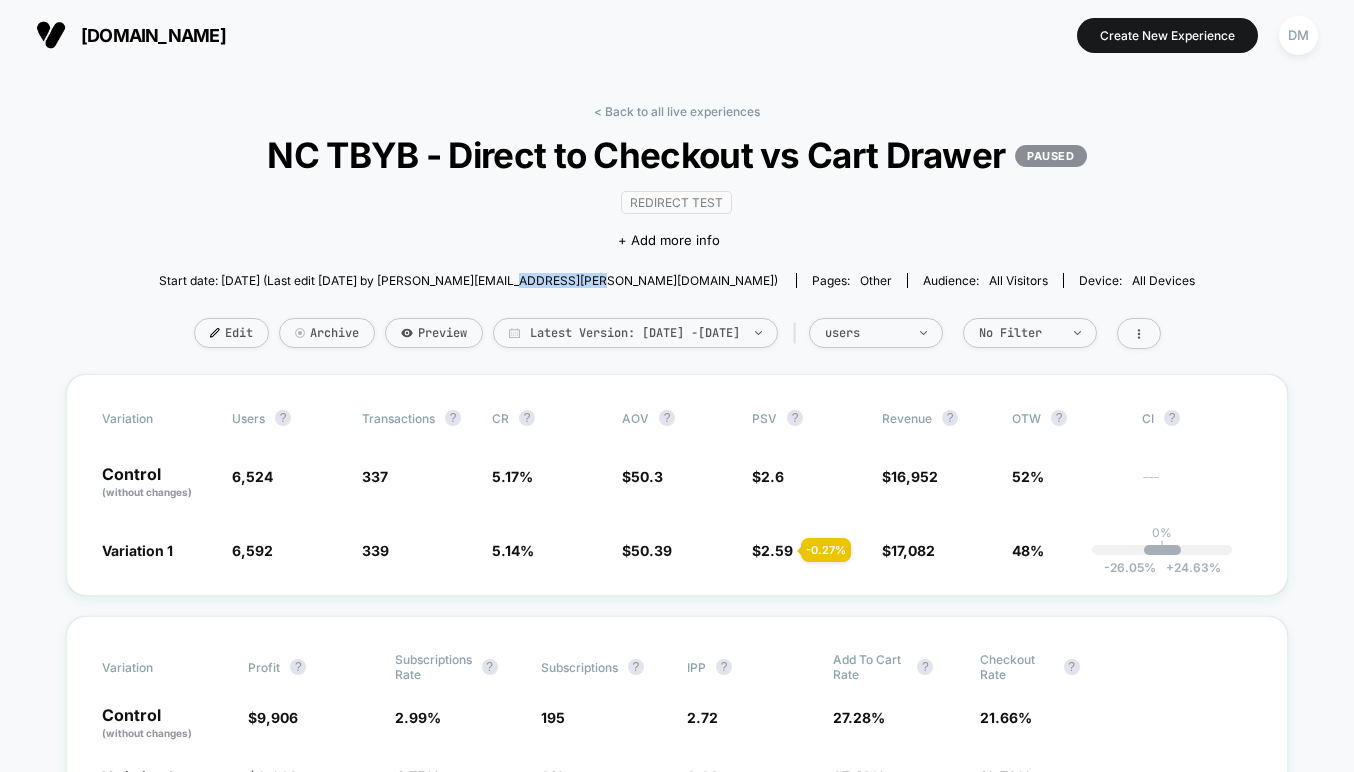 click on "Start date: [DATE] (Last edit [DATE] by [PERSON_NAME][EMAIL_ADDRESS][PERSON_NAME][DOMAIN_NAME])" at bounding box center (468, 280) 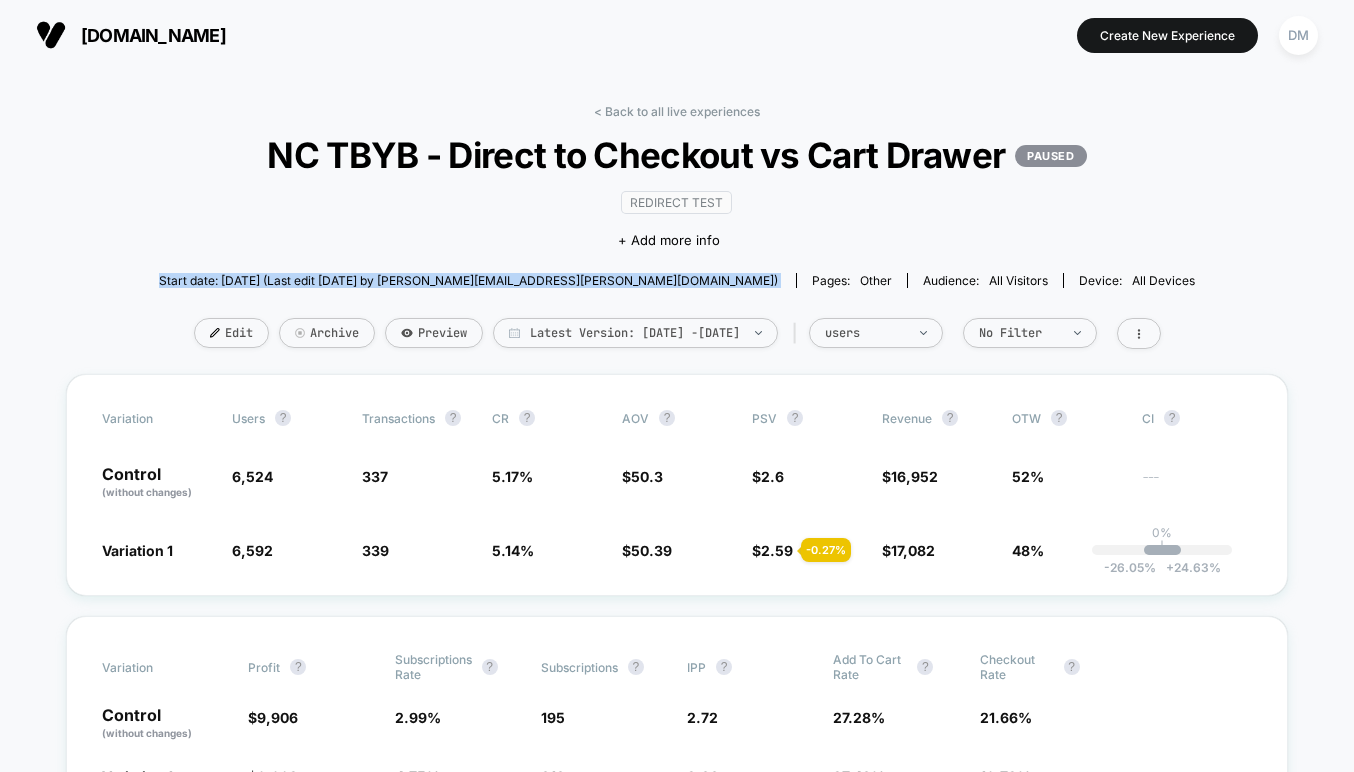 click on "Start date: [DATE] (Last edit [DATE] by [PERSON_NAME][EMAIL_ADDRESS][PERSON_NAME][DOMAIN_NAME])" at bounding box center [468, 280] 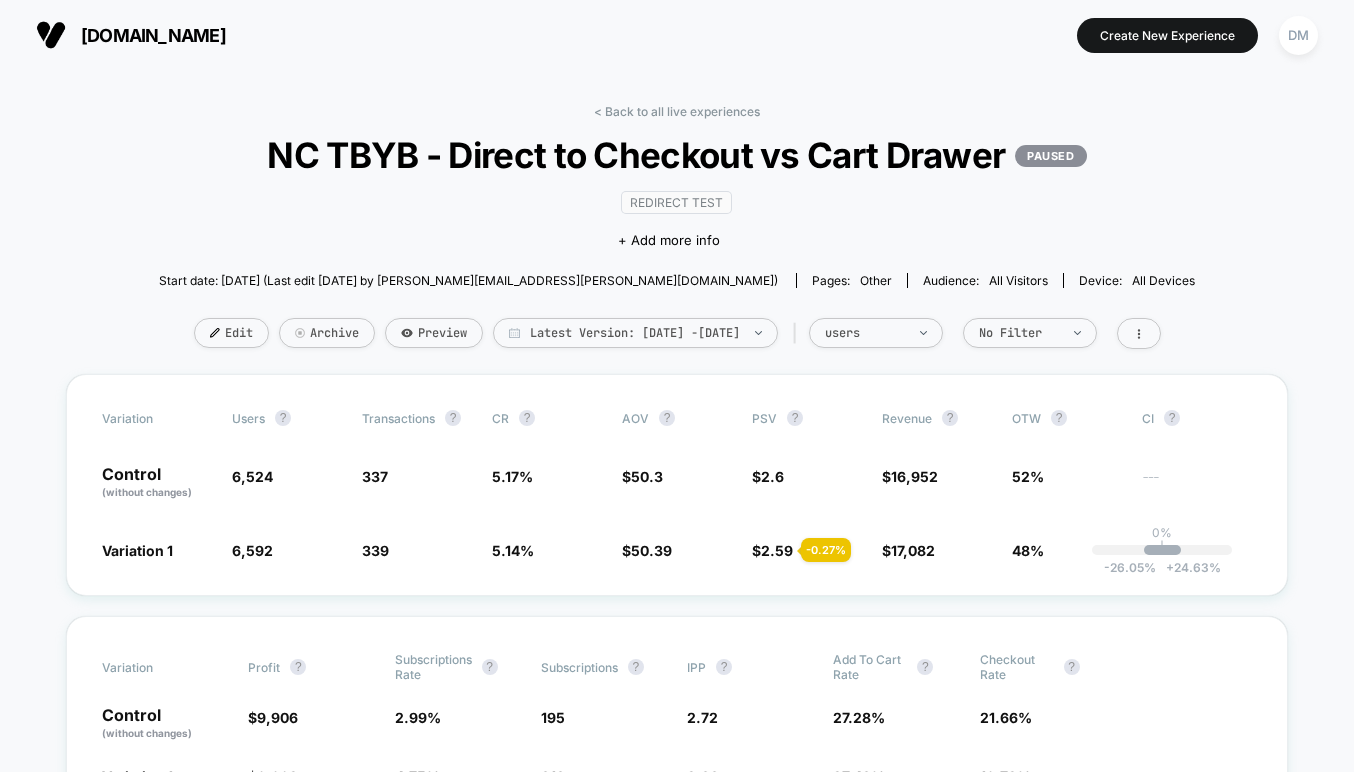 click on "< Back to all live experiences  NC TBYB - Direct to Checkout vs Cart Drawer PAUSED Redirect Test Click to edit experience details + Add more info Start date: [DATE] (Last edit [DATE] by [PERSON_NAME][EMAIL_ADDRESS][PERSON_NAME][DOMAIN_NAME]) Pages: other Audience: All Visitors Device: all devices Edit Archive  Preview Latest Version:     [DATE]    -    [DATE] |   users   No Filter" at bounding box center (677, 239) 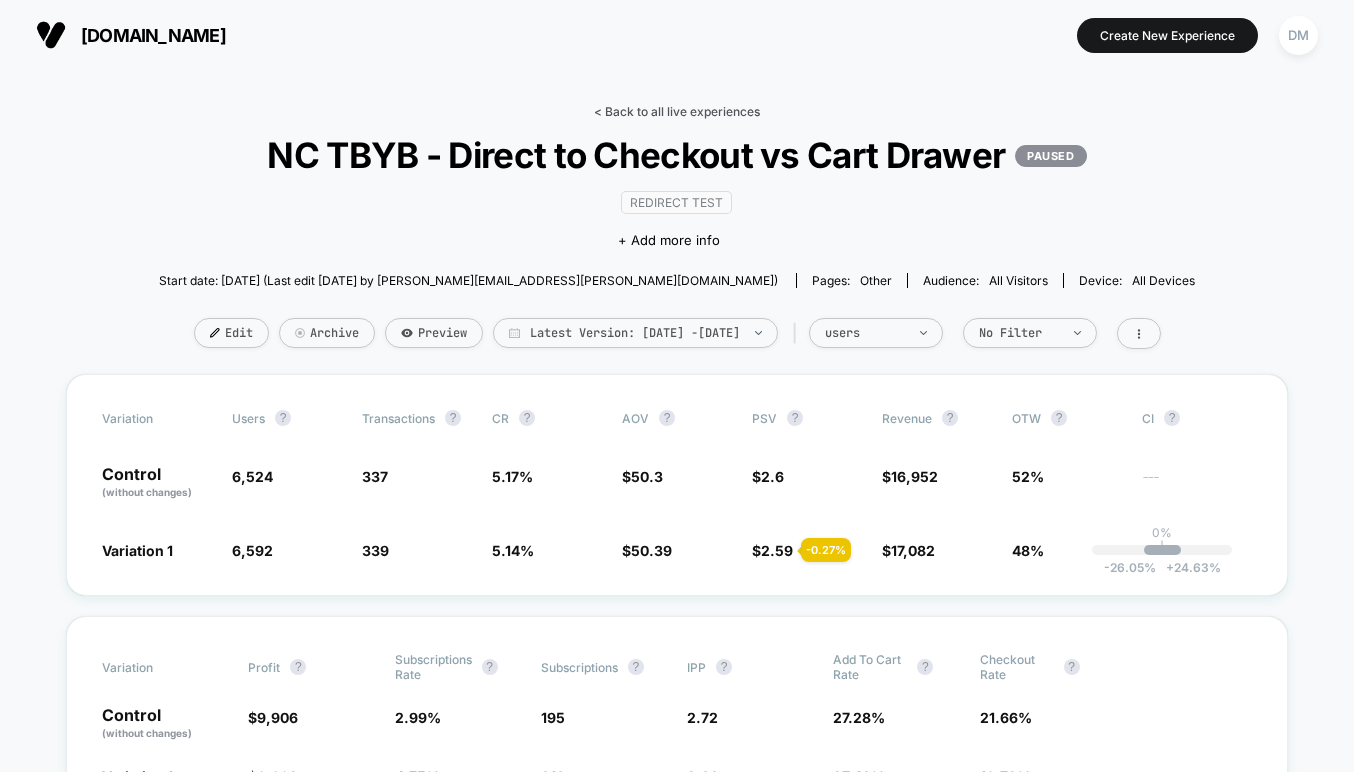 click on "< Back to all live experiences" at bounding box center [677, 111] 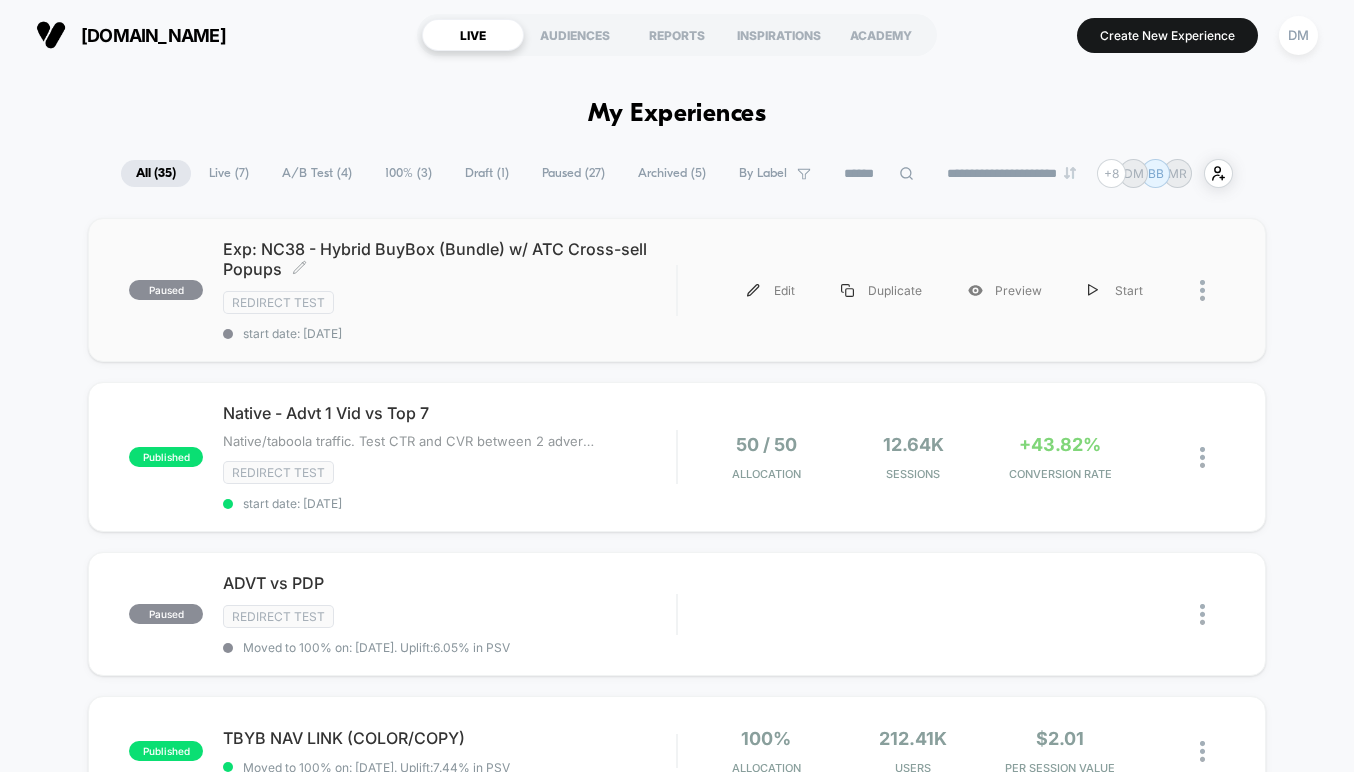 click on "start date: [DATE]" at bounding box center [449, 333] 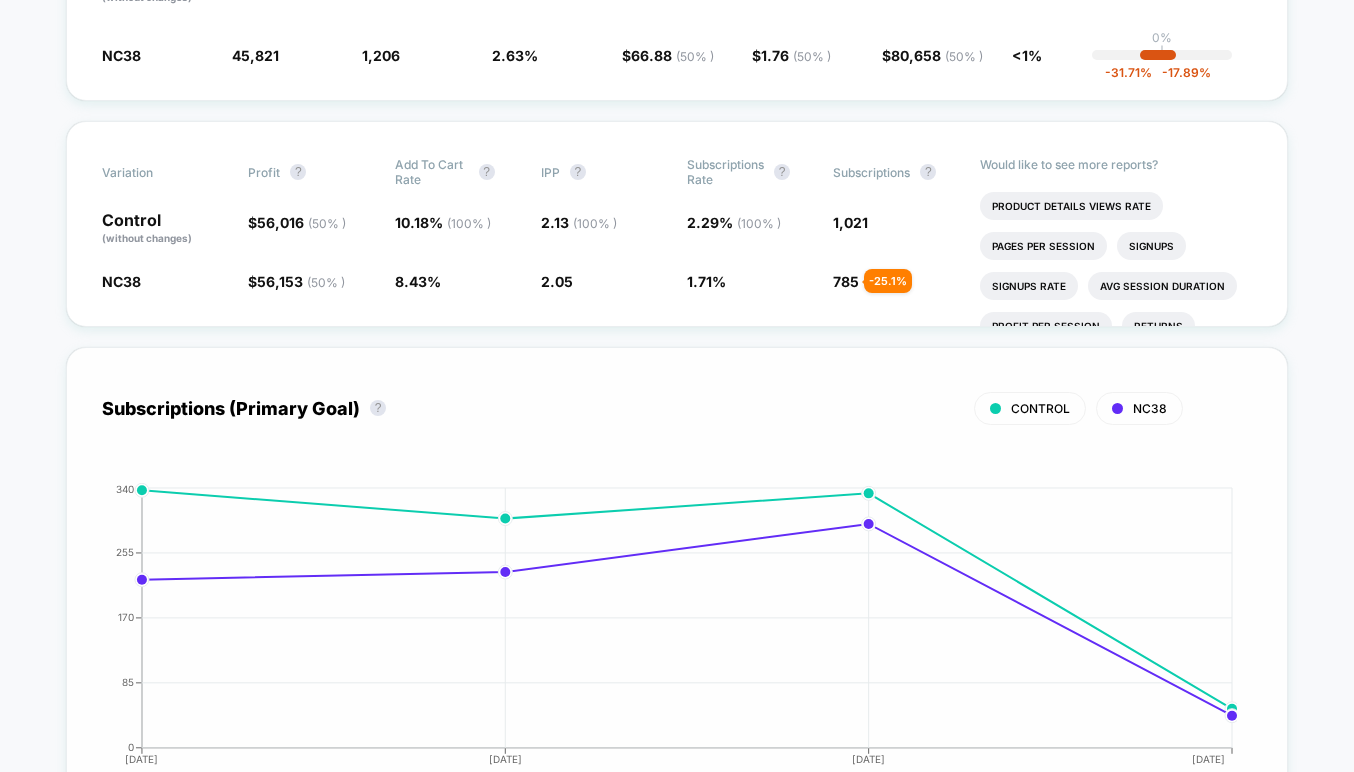 scroll, scrollTop: 533, scrollLeft: 0, axis: vertical 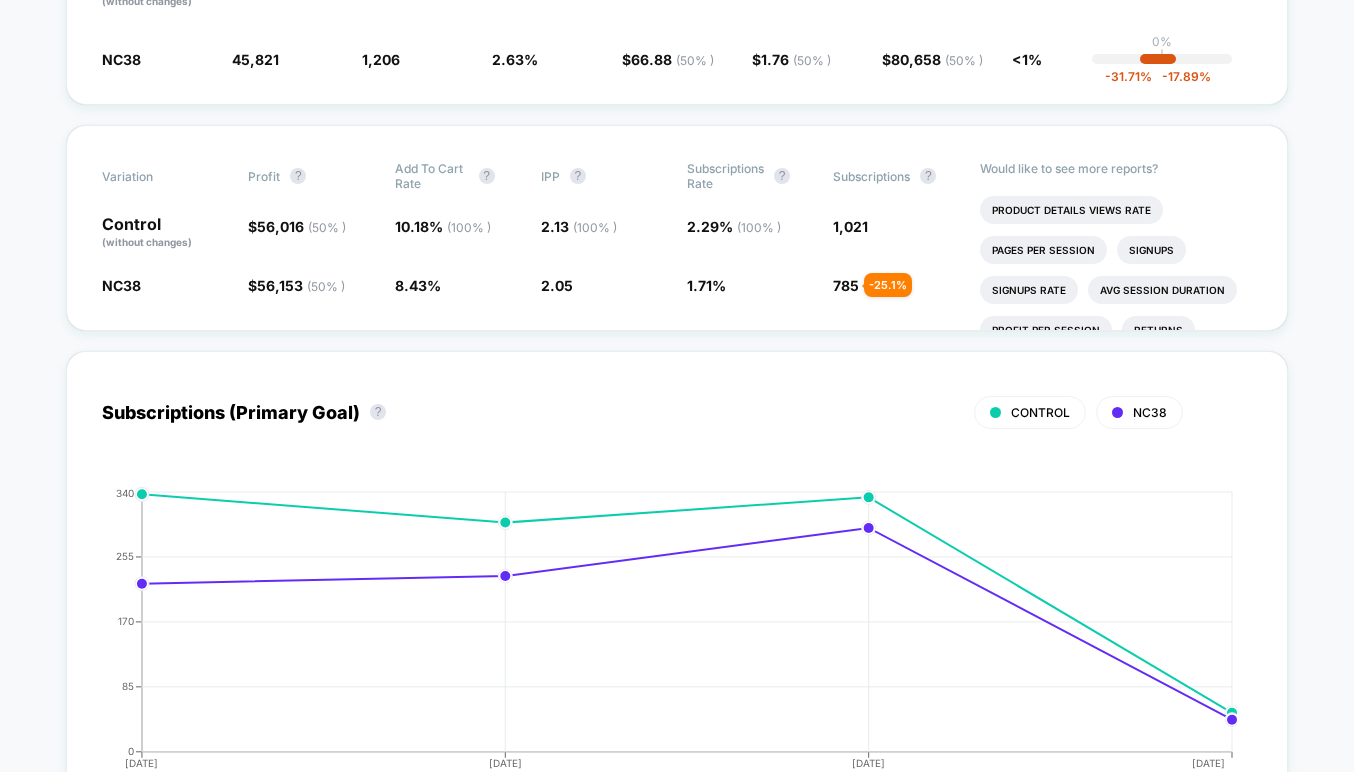 click on "Subscriptions (Primary Goal) ? CONTROL NC38 Hide [DATE] [DATE] [DATE] [DATE] 0 85 170 255 340 [DATE]" at bounding box center [677, 577] 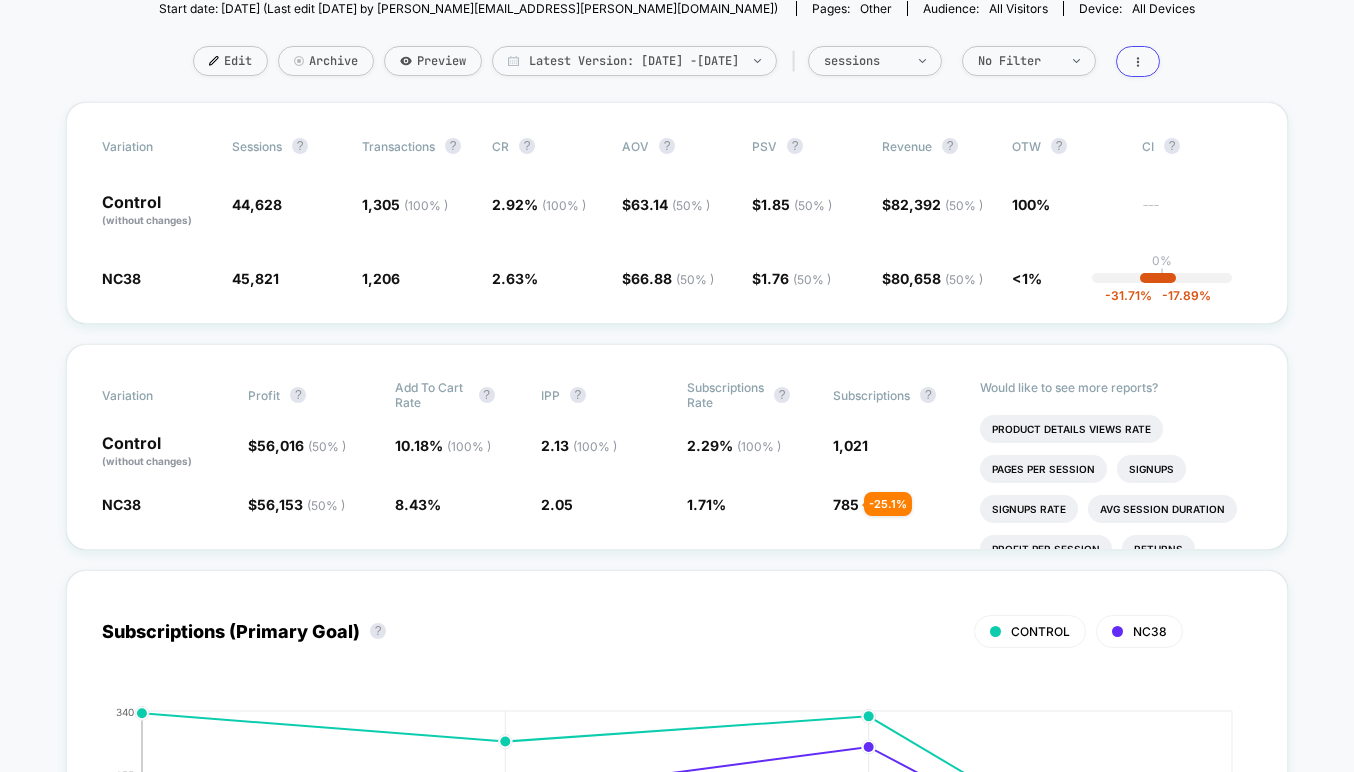 scroll, scrollTop: 0, scrollLeft: 0, axis: both 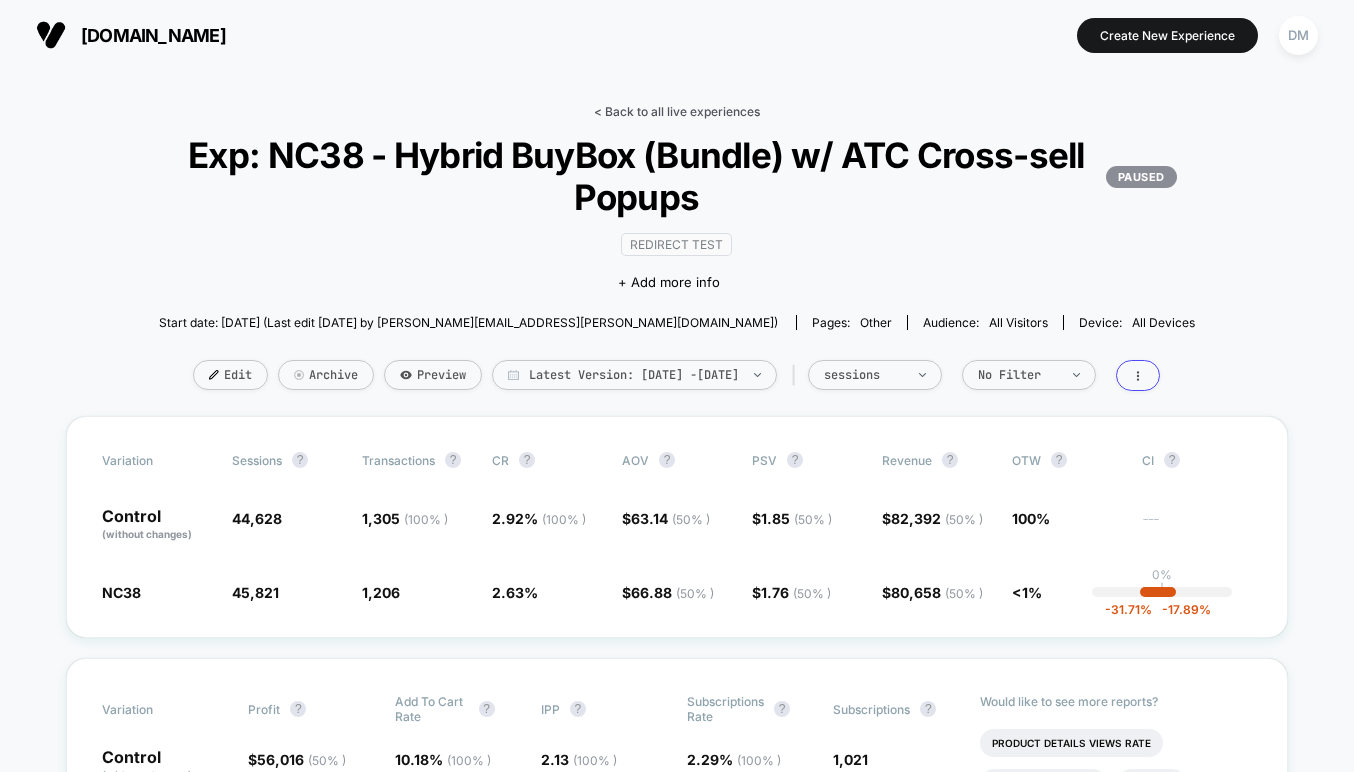 click on "< Back to all live experiences" at bounding box center (677, 111) 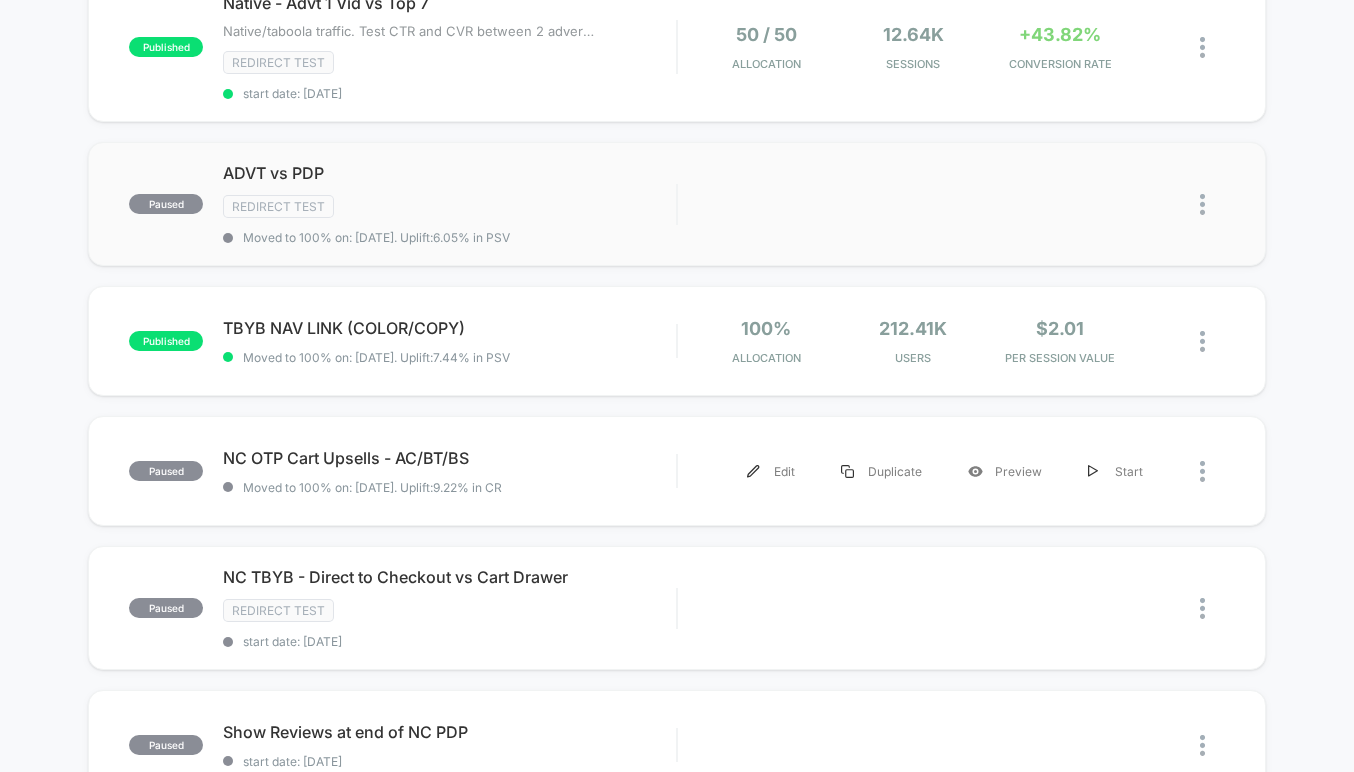 scroll, scrollTop: 439, scrollLeft: 0, axis: vertical 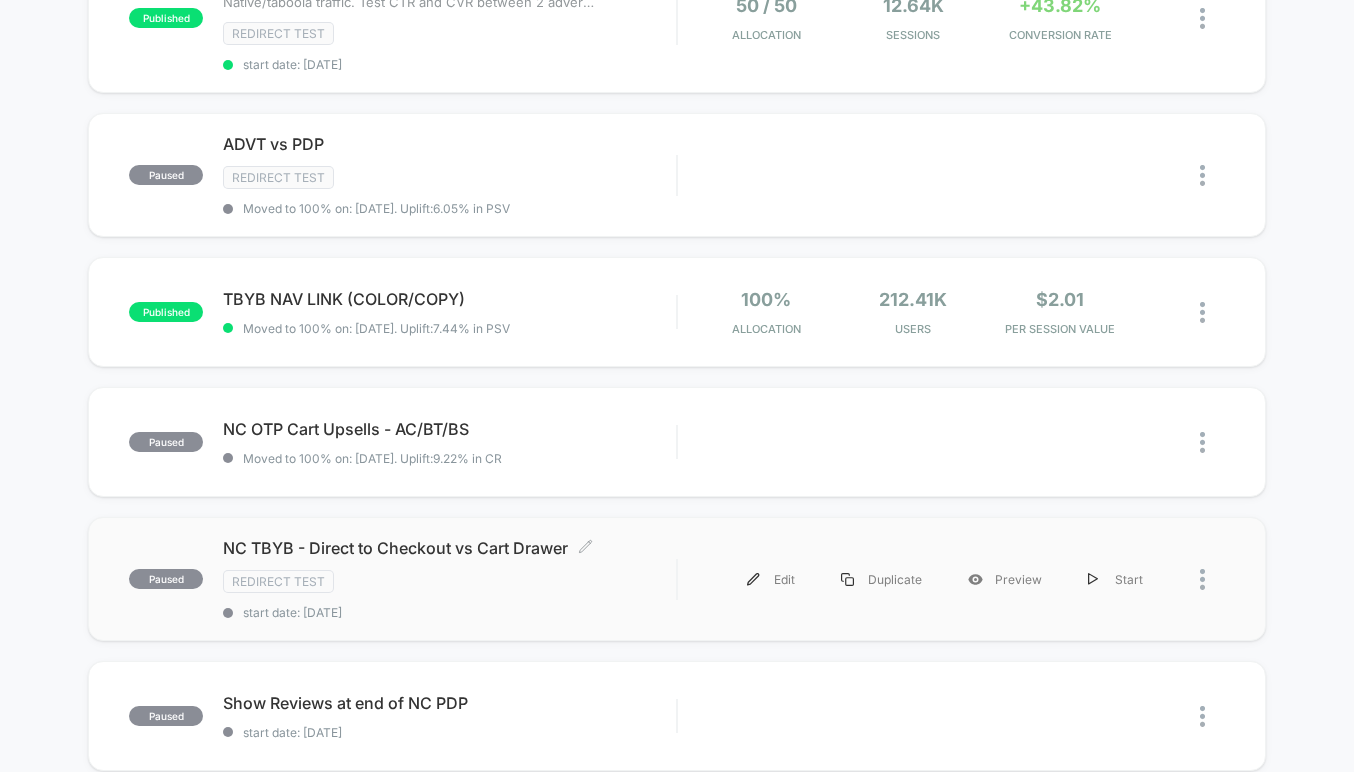 click on "Redirect Test" at bounding box center [449, 581] 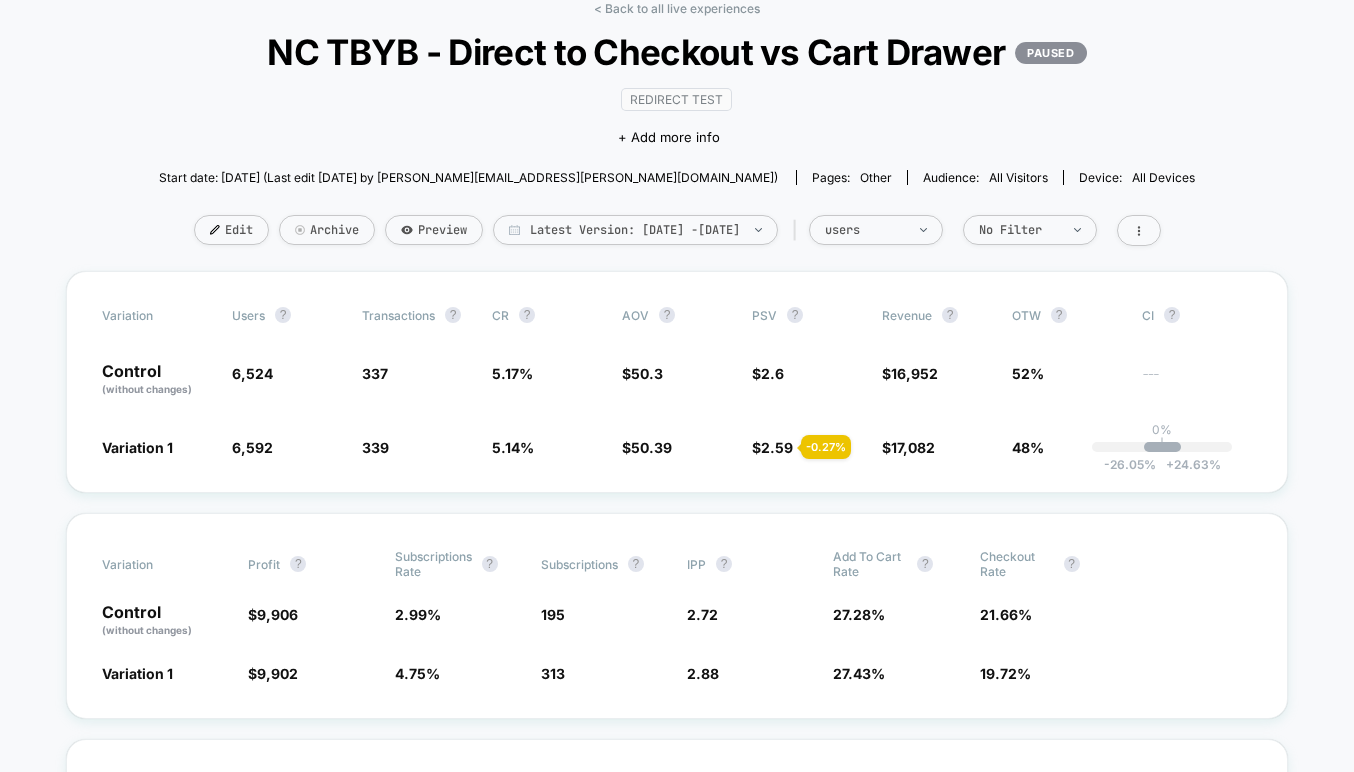 scroll, scrollTop: 111, scrollLeft: 0, axis: vertical 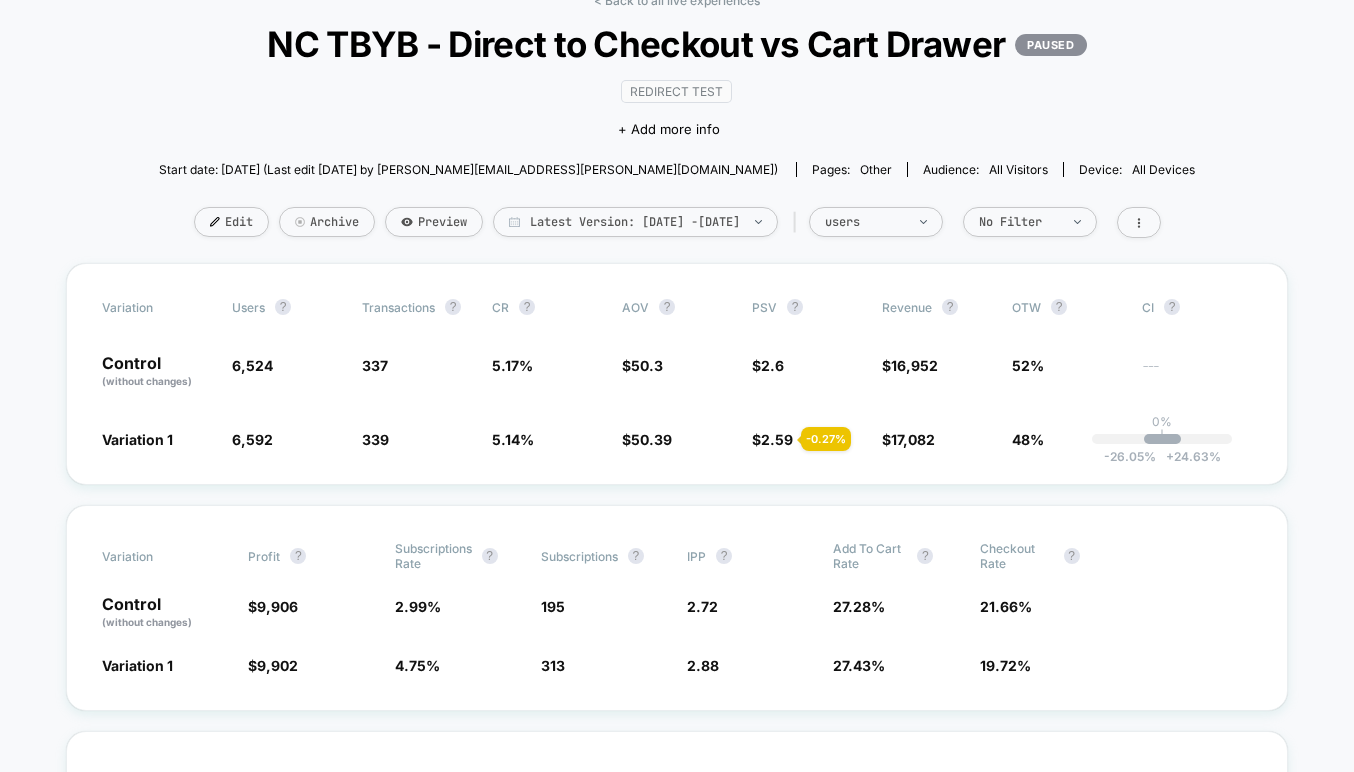 click on "< Back to all live experiences  NC TBYB - Direct to Checkout vs Cart Drawer PAUSED Redirect Test Click to edit experience details + Add more info Start date: [DATE] (Last edit [DATE] by [PERSON_NAME][EMAIL_ADDRESS][PERSON_NAME][DOMAIN_NAME]) Pages: other Audience: All Visitors Device: all devices Edit Archive  Preview Latest Version:     [DATE]    -    [DATE] |   users   No Filter" at bounding box center [677, 128] 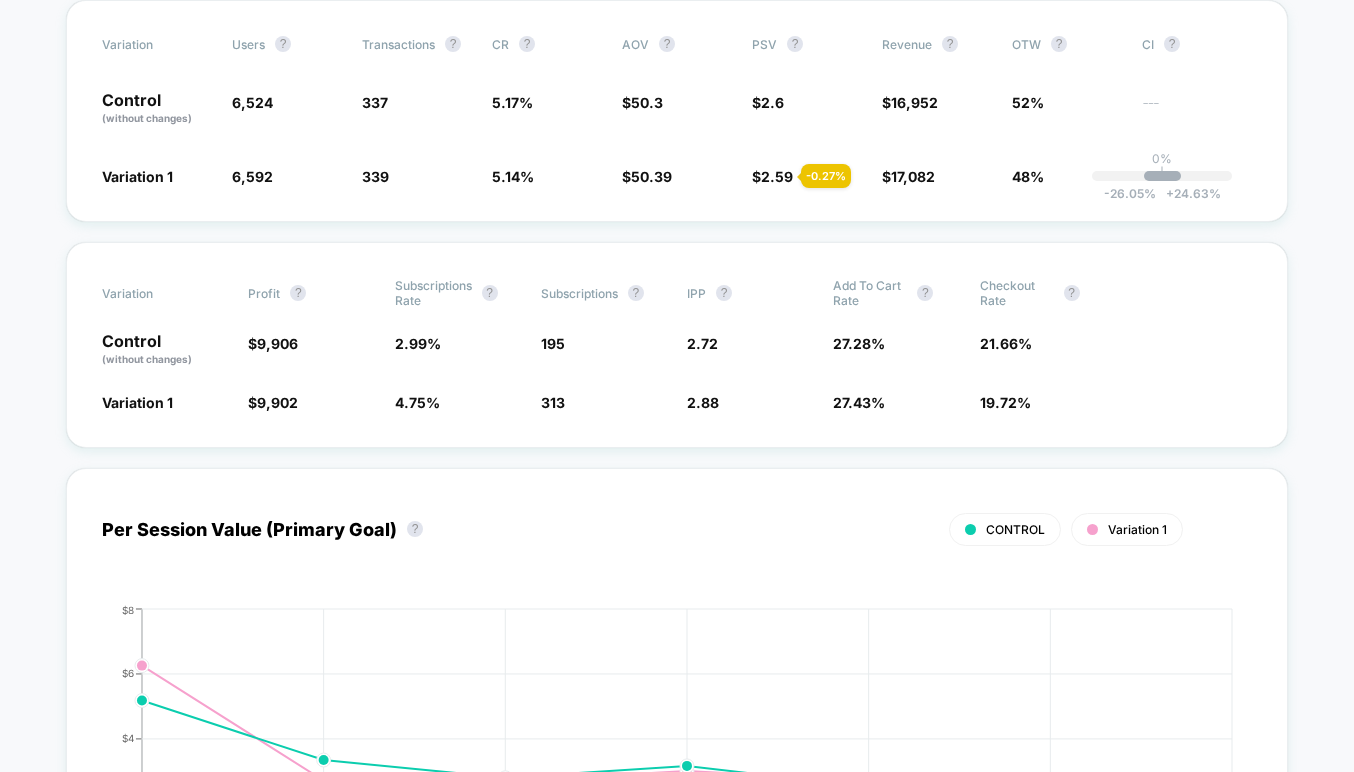 scroll, scrollTop: 370, scrollLeft: 0, axis: vertical 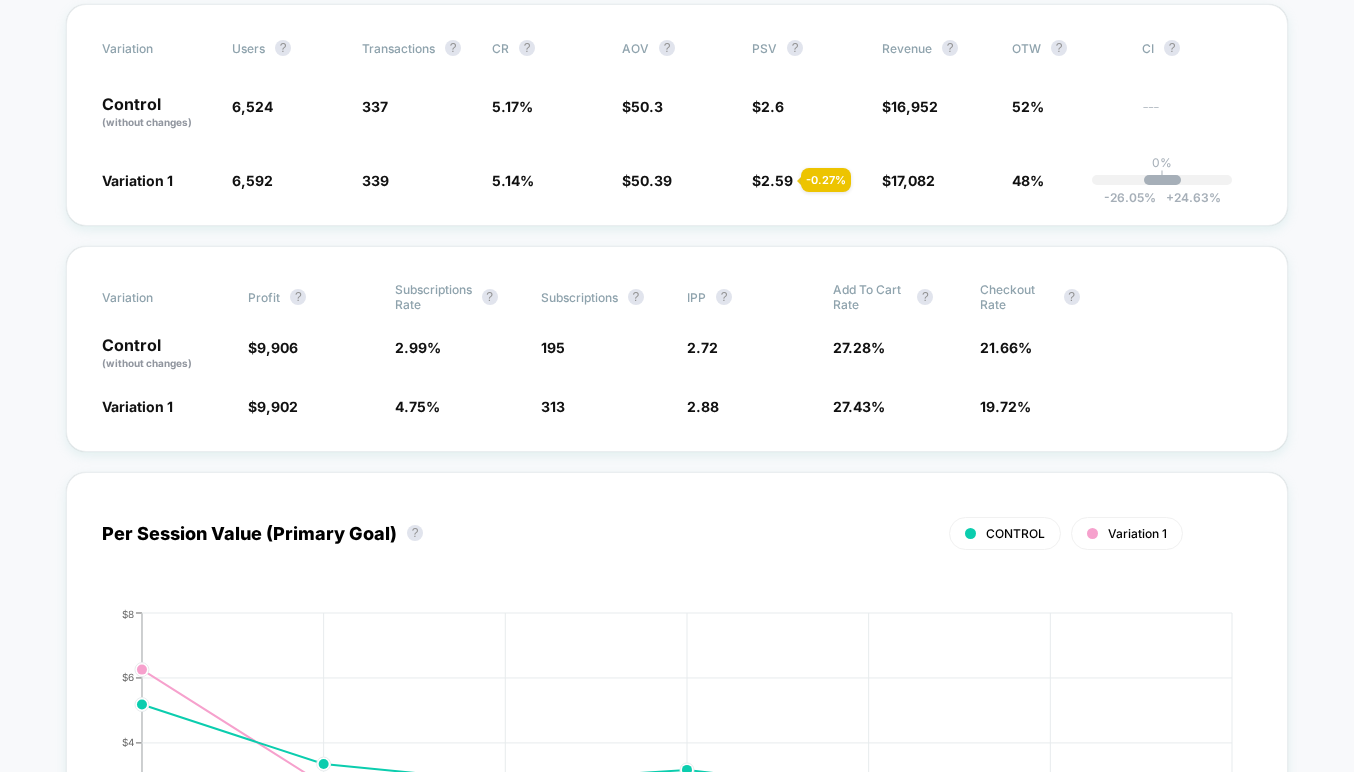 click on "< Back to all live experiences  NC TBYB - Direct to Checkout vs Cart Drawer PAUSED Redirect Test Click to edit experience details + Add more info Start date: [DATE] (Last edit [DATE] by [PERSON_NAME][EMAIL_ADDRESS][PERSON_NAME][DOMAIN_NAME]) Pages: other Audience: All Visitors Device: all devices Edit Archive  Preview Latest Version:     [DATE]    -    [DATE] |   users   No Filter Variation users ? Transactions ? CR ? AOV ? PSV ? Revenue ? OTW ? CI ? Control (without changes) 6,524 337 5.17 % $ 50.3 $ 2.6 $ 16,952 52% --- Variation 1 6,592 + 1 % 339 - 0.44 % 5.14 % - 0.44 % $ 50.39 + 0.17 % $ 2.59 - 0.27 % $ 17,082 - 0.27 % 48% 0% | -26.05 % + 24.63 % Variation Profit ? Subscriptions Rate ? Subscriptions ? IPP ? Add To Cart Rate ? Checkout Rate ? Control (without changes) $ 9,906 2.99 % 195 2.72 27.28 % 21.66 % Variation 1 $ 9,902 - 1.1 % 4.75 % + 58.9 % 313 + 58.9 % 2.88 + 5.7 % 27.43 % + 0.53 % 19.72 % - 8.9 % Per Session Value (Primary Goal) ? CONTROL Variation 1 Hide [DATE] [DATE] [DATE] [DATE] ?" at bounding box center (677, 3330) 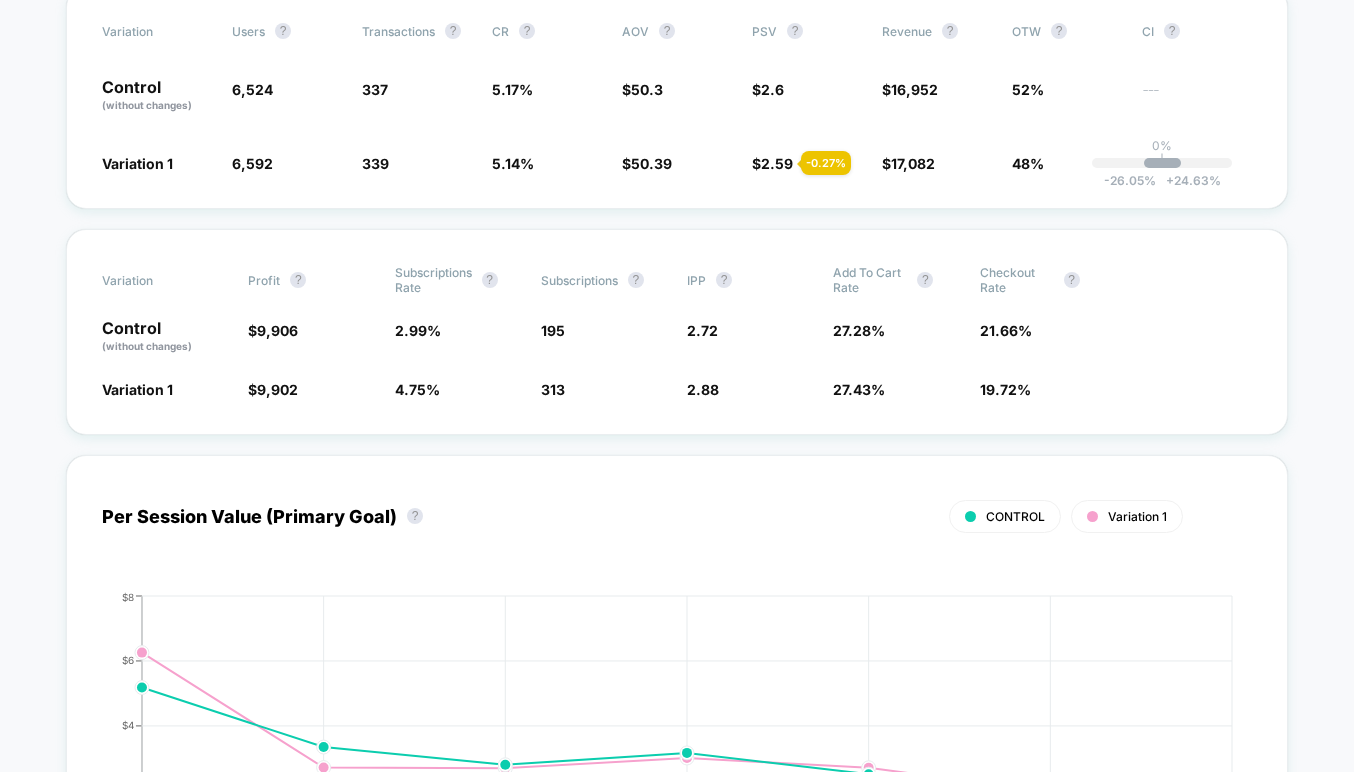 scroll, scrollTop: 386, scrollLeft: 0, axis: vertical 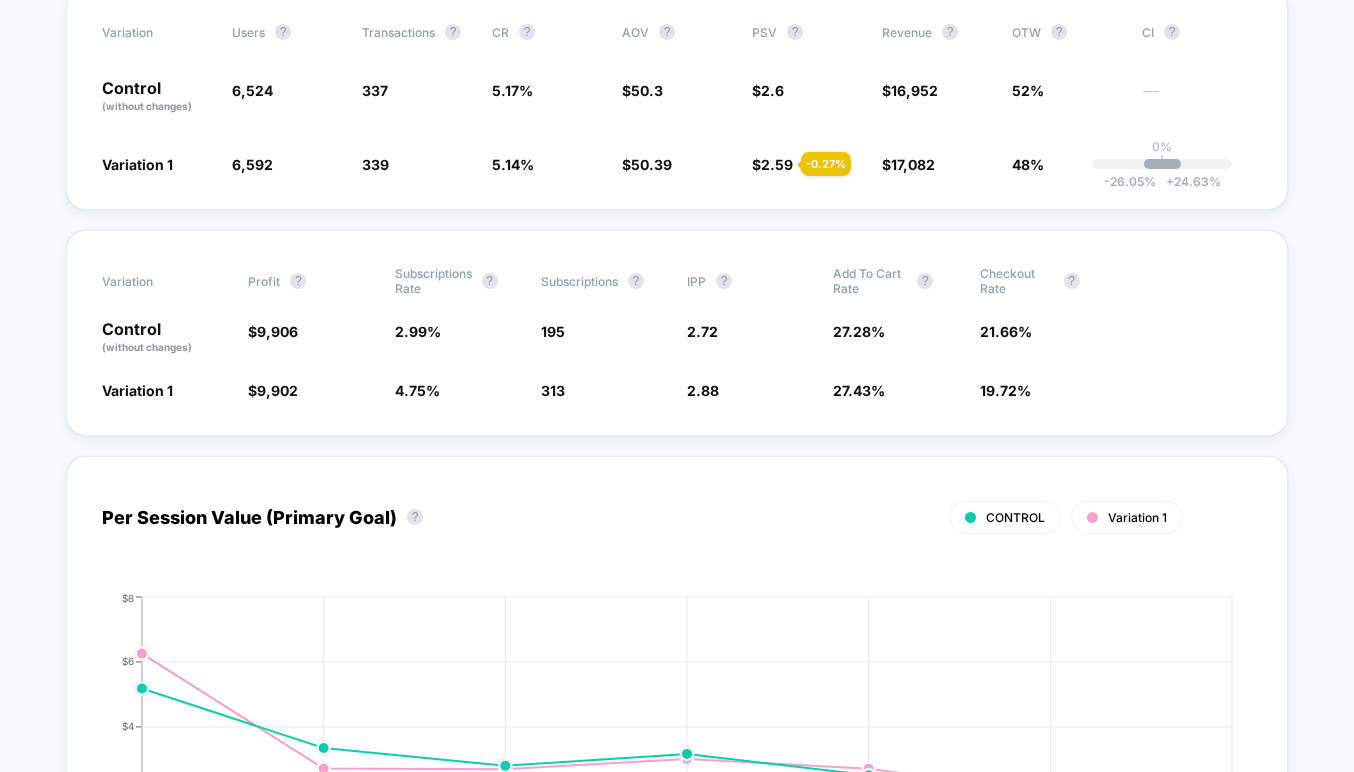 click on "2.99 %" 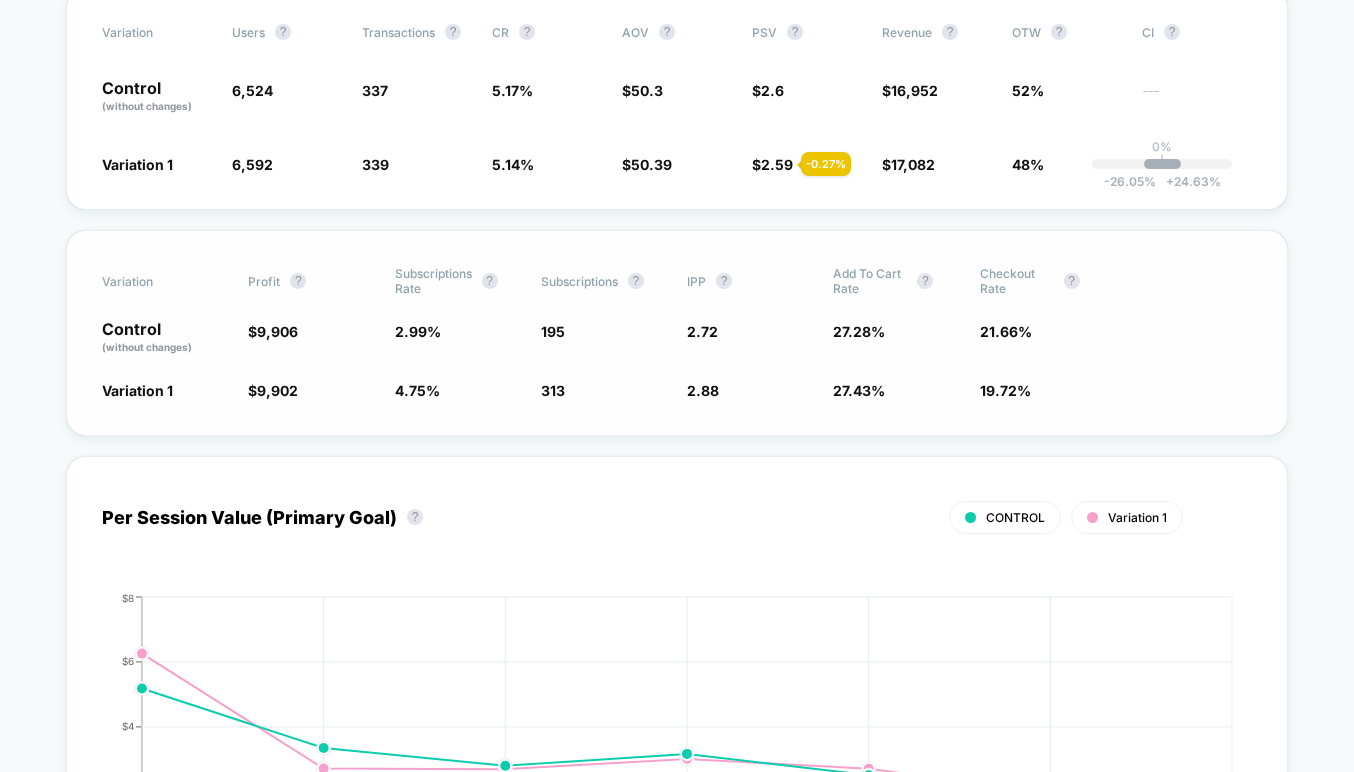 scroll, scrollTop: 430, scrollLeft: 0, axis: vertical 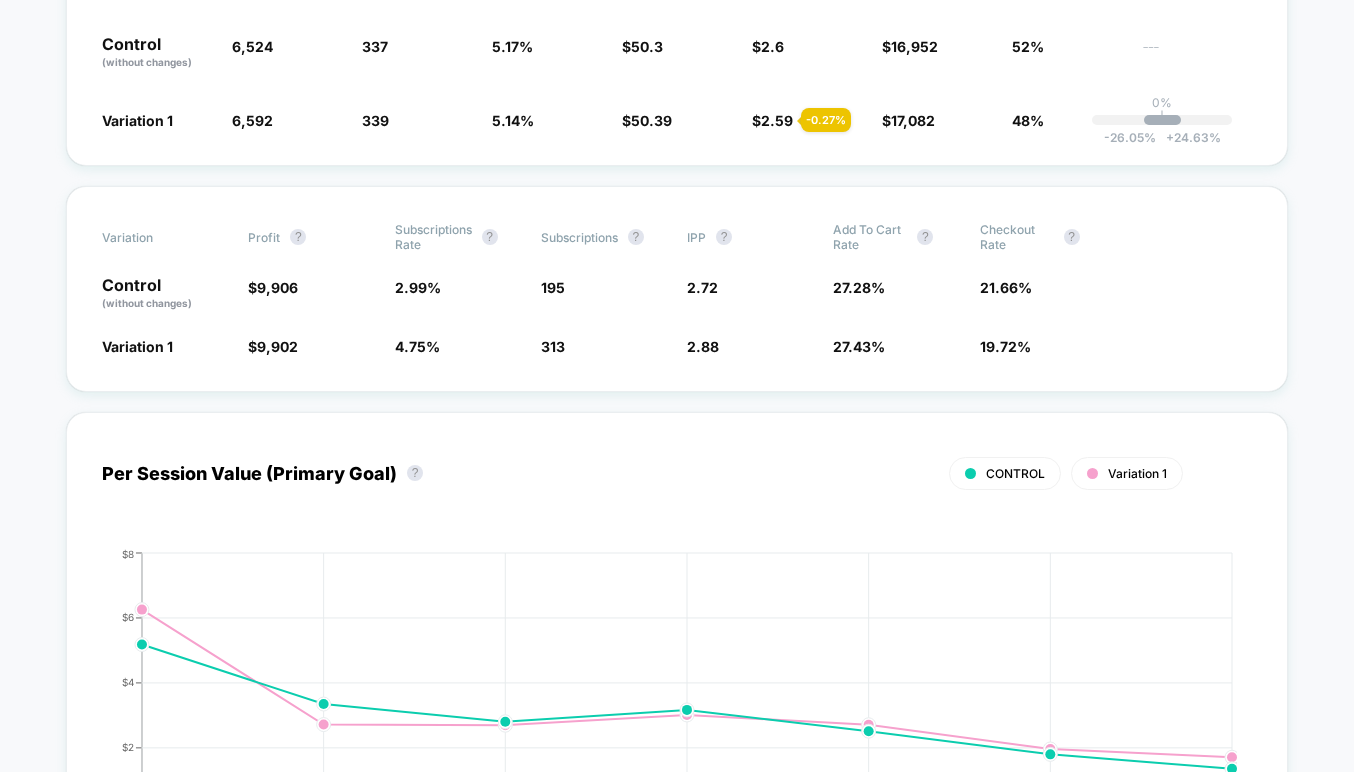 click on "Per Session Value (Primary Goal) ? CONTROL Variation 1 Hide [DATE] [DATE] [DATE] [DATE] [DATE] [DATE] [DATE] $0  $2  $4  $6  $8  [DATE]" at bounding box center [677, 638] 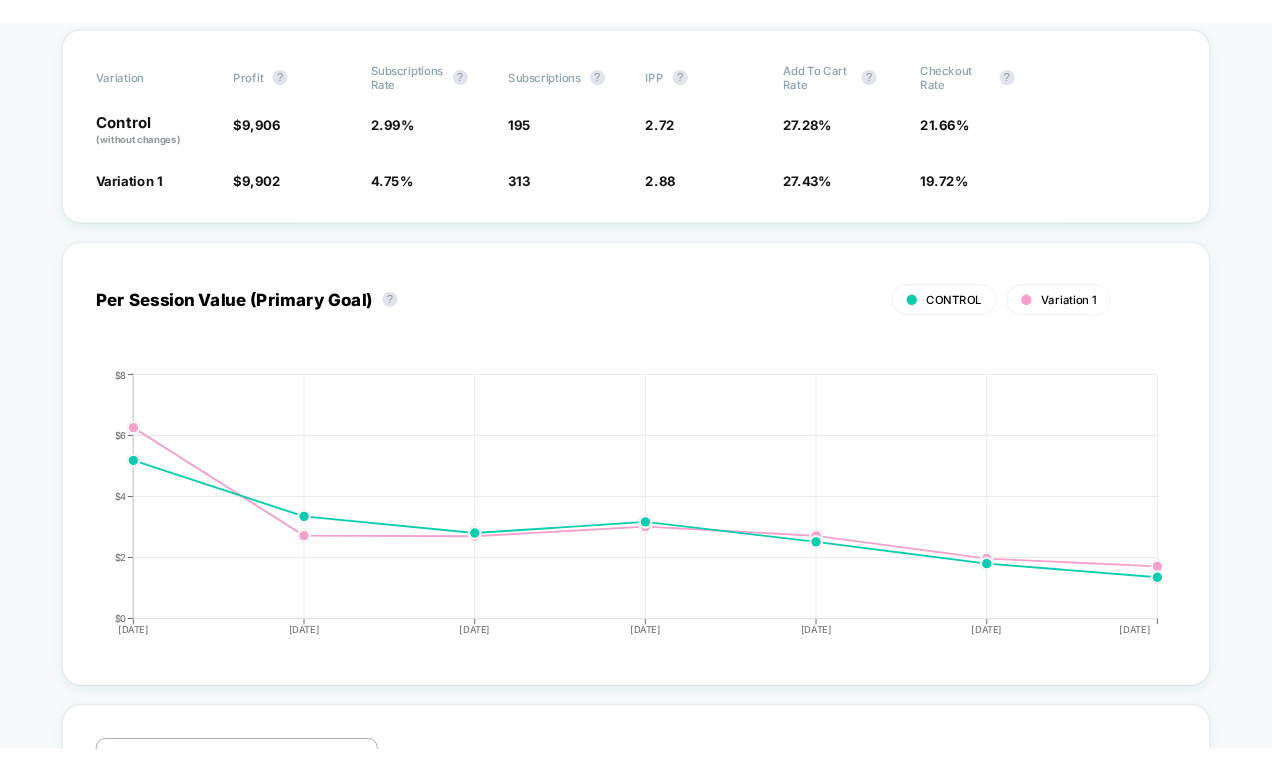scroll, scrollTop: 605, scrollLeft: 0, axis: vertical 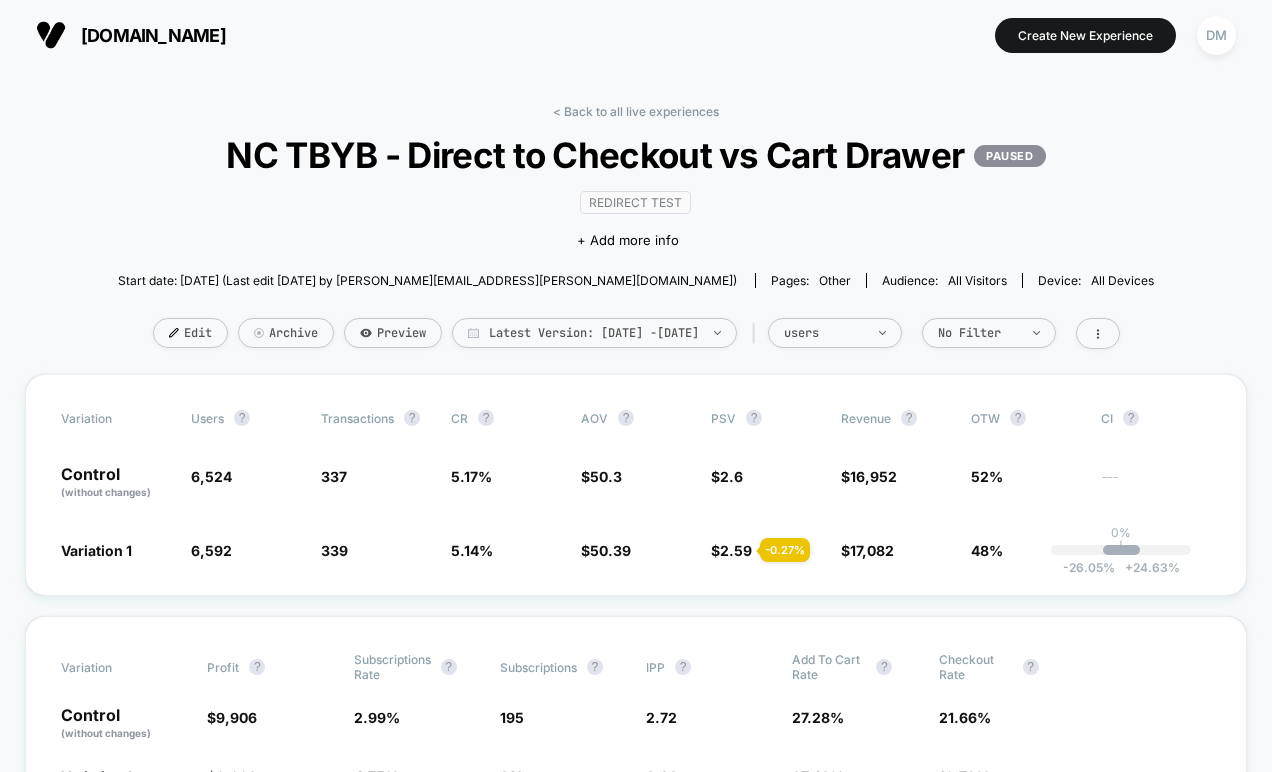 click on "Redirect Test Click to edit experience details + Add more info" at bounding box center (635, 219) 